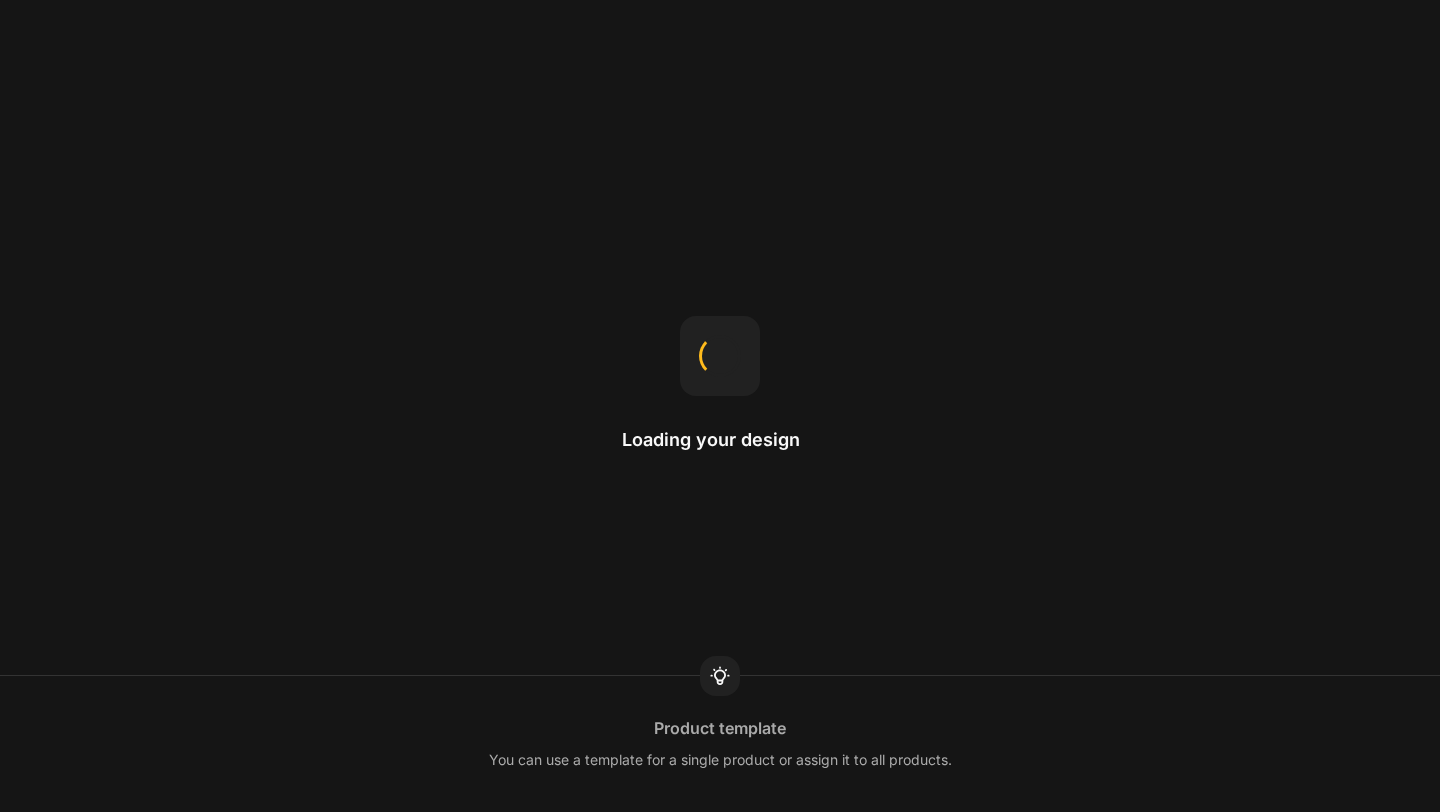 scroll, scrollTop: 0, scrollLeft: 0, axis: both 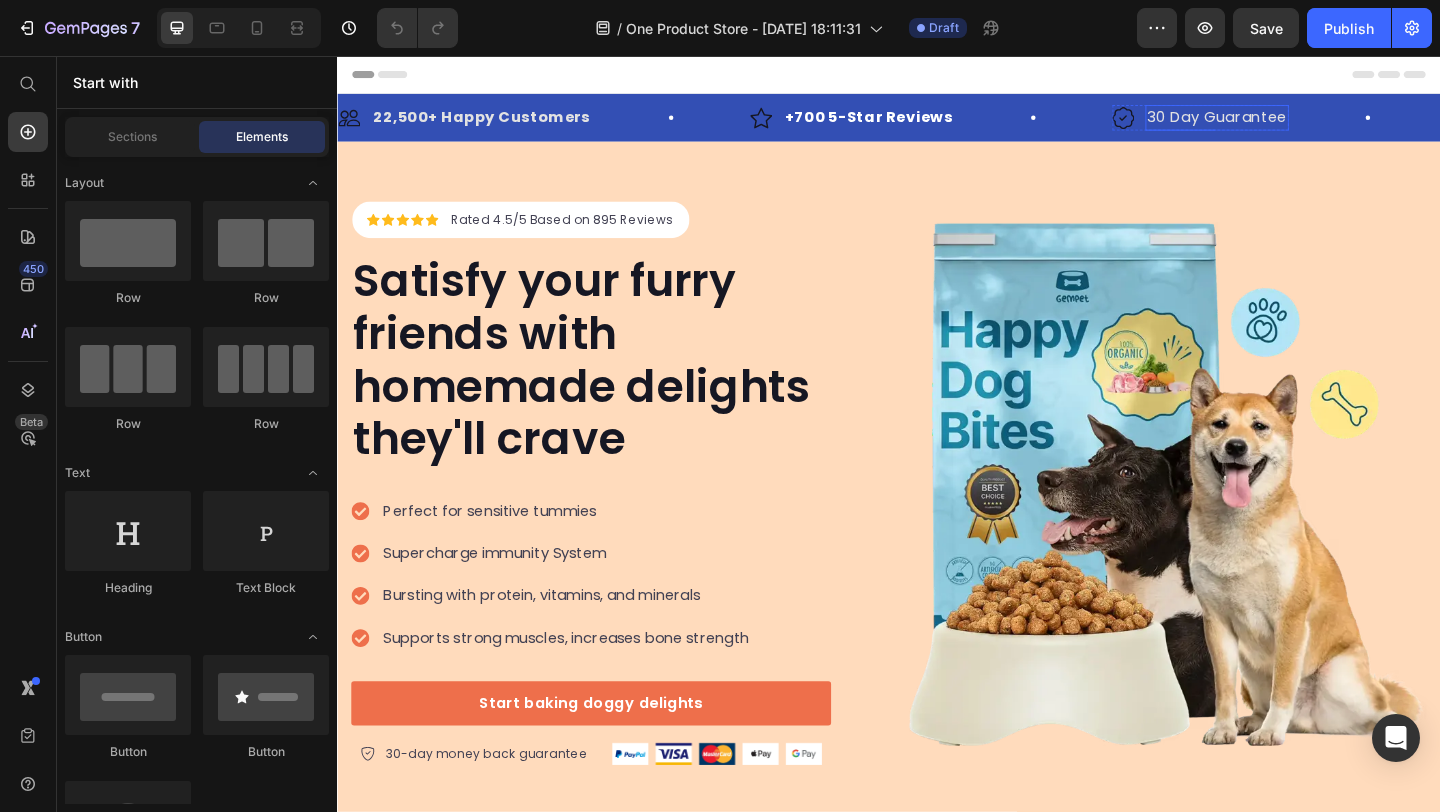 click on "30 Day Guarantee" at bounding box center (1294, 123) 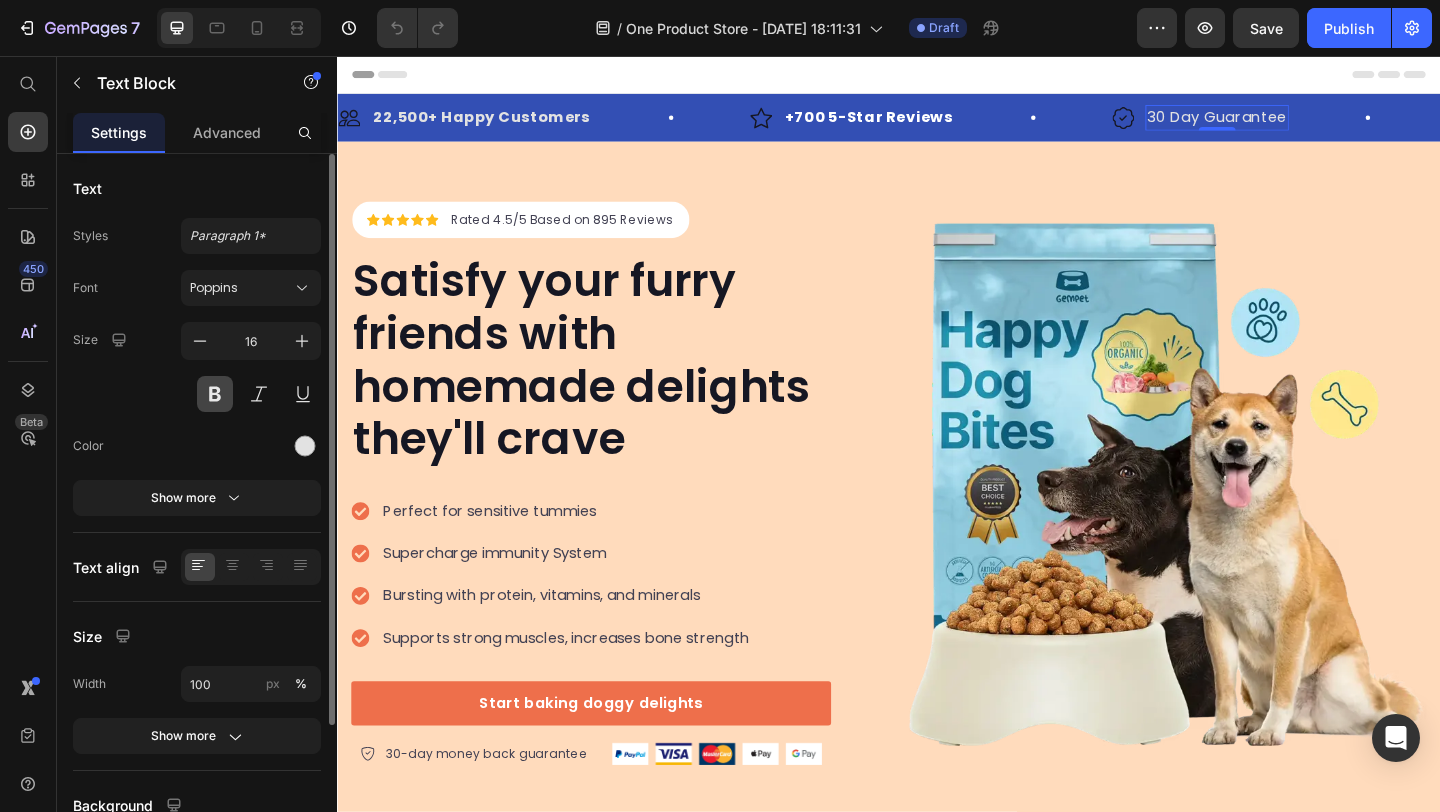 click at bounding box center (215, 394) 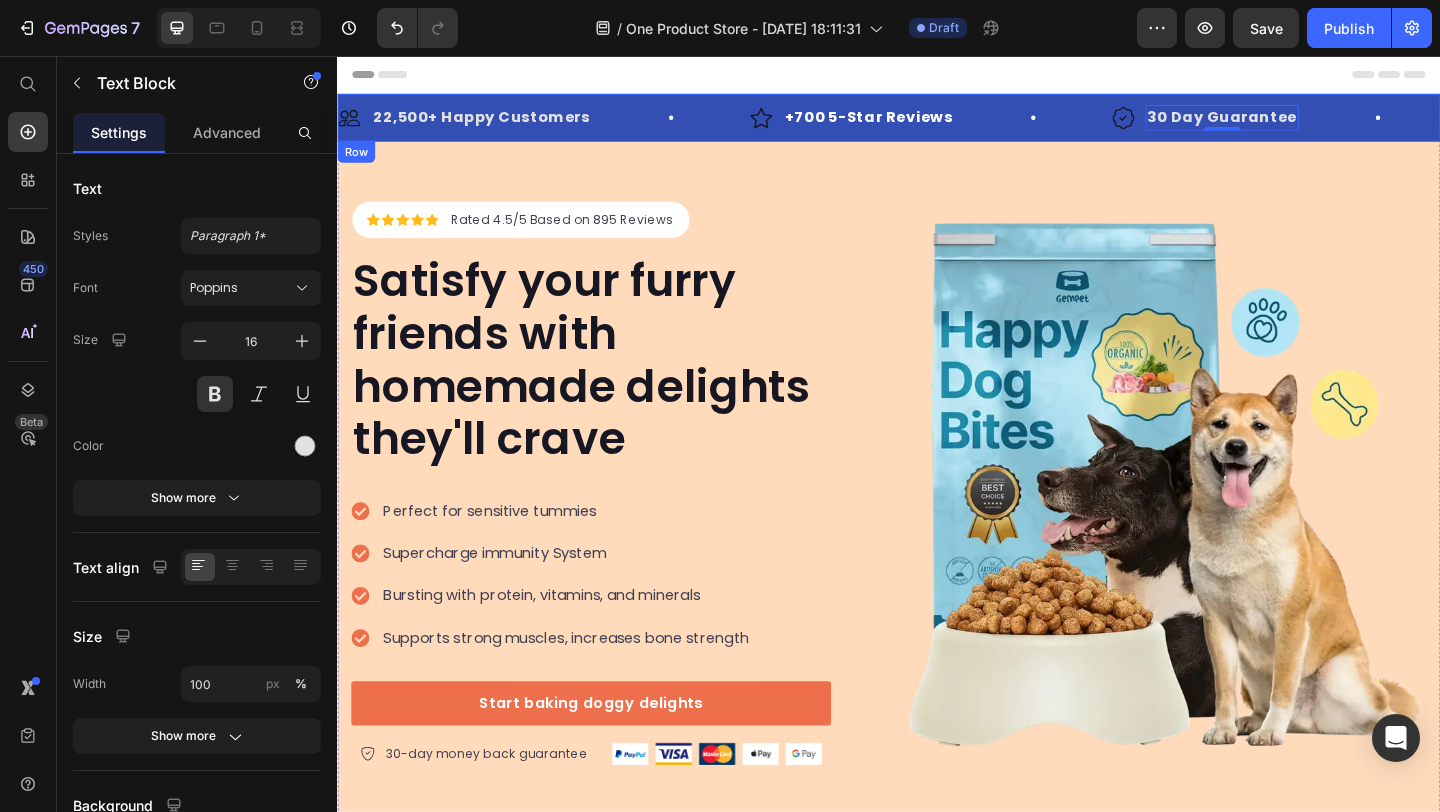 click on "Image 22,500+ Happy Customers Text Block Row
Image +700 5-Star Reviews Text Block Row
Image 30 Day Guarantee Text Block   0 Row
Image 22,500+ Happy Customers Text Block Row
Image +700 5-Star Reviews Text Block Row
Image 30 Day Guarantee Text Block   0 Row
Image 22,500+ Happy Customers Text Block Row
Image +700 5-Star Reviews Text Block Row
Image 30 Day Guarantee Text Block   0 Row
Image 22,500+ Happy Customers Text Block Row
Image +700 5-Star Reviews Text Block Row
Image 30 Day Guarantee Text Block   0 Row
Image 22,500+ Happy Customers Text Block Row
Image +700 5-Star Reviews Text Block Row
Image 30 Day Guarantee Text Block   0 Row
Image 22,500+ Happy Customers Text Block Row
Image +700 5-Star Reviews Text Block Row
Image 30 Day Guarantee   0" at bounding box center [937, 123] 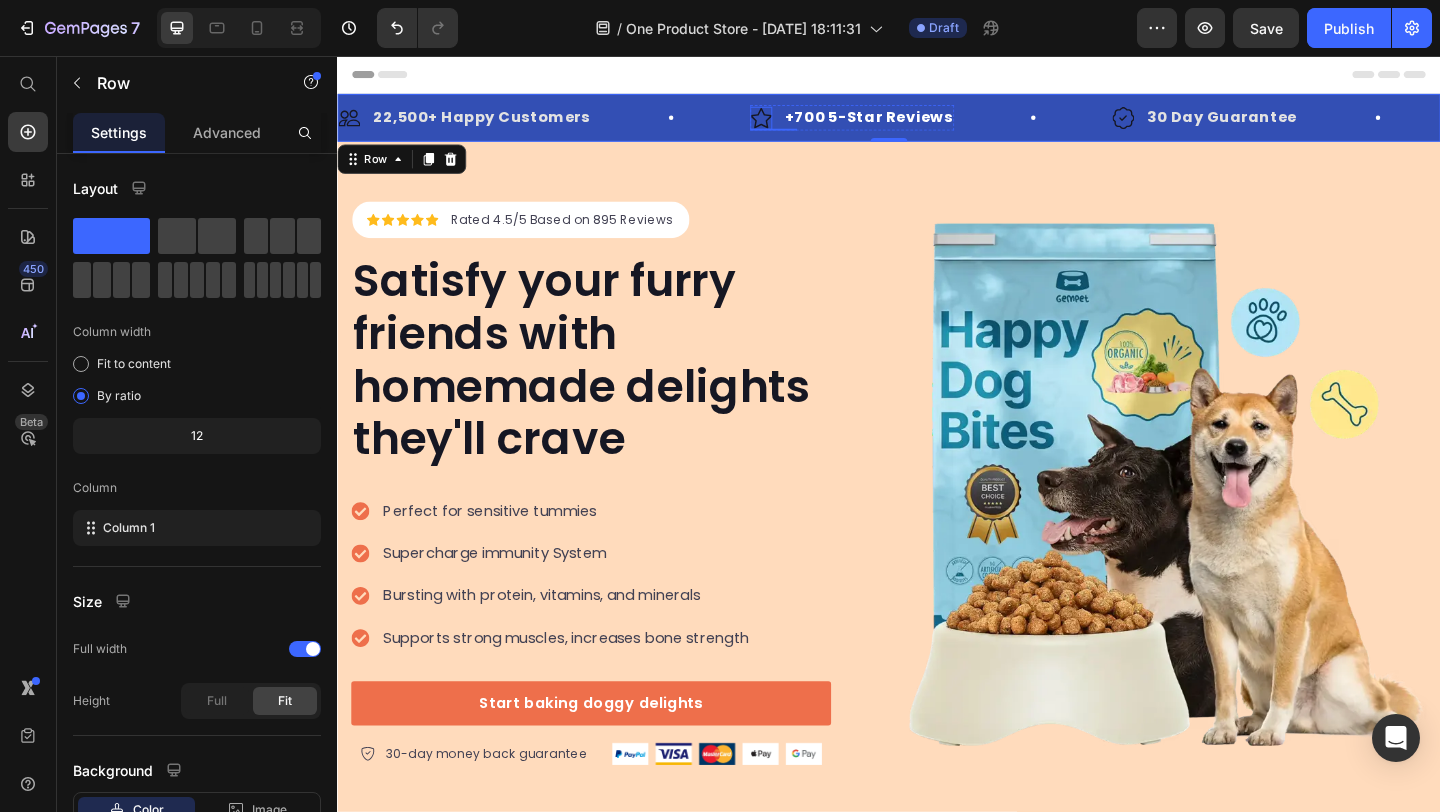 click at bounding box center (798, 123) 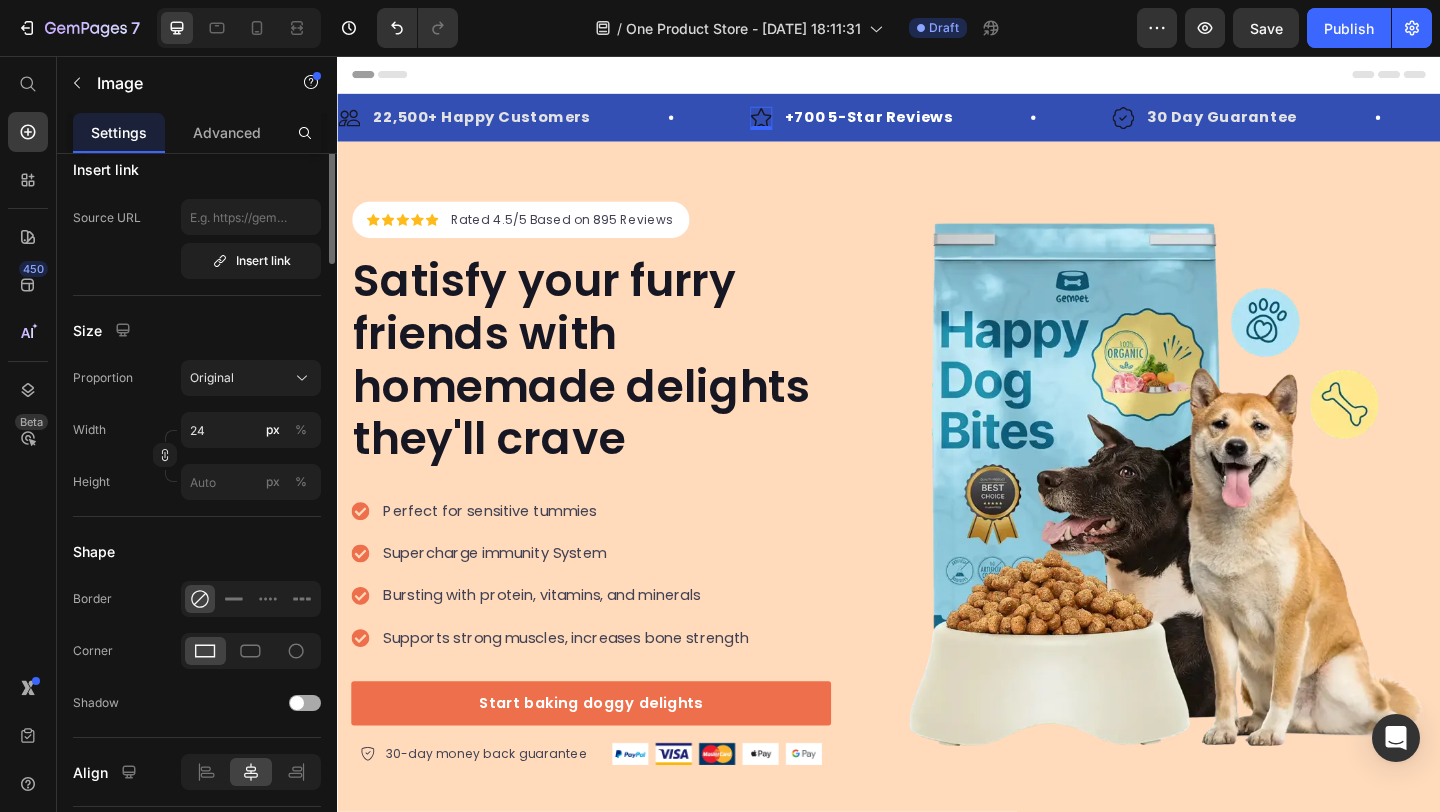 scroll, scrollTop: 0, scrollLeft: 0, axis: both 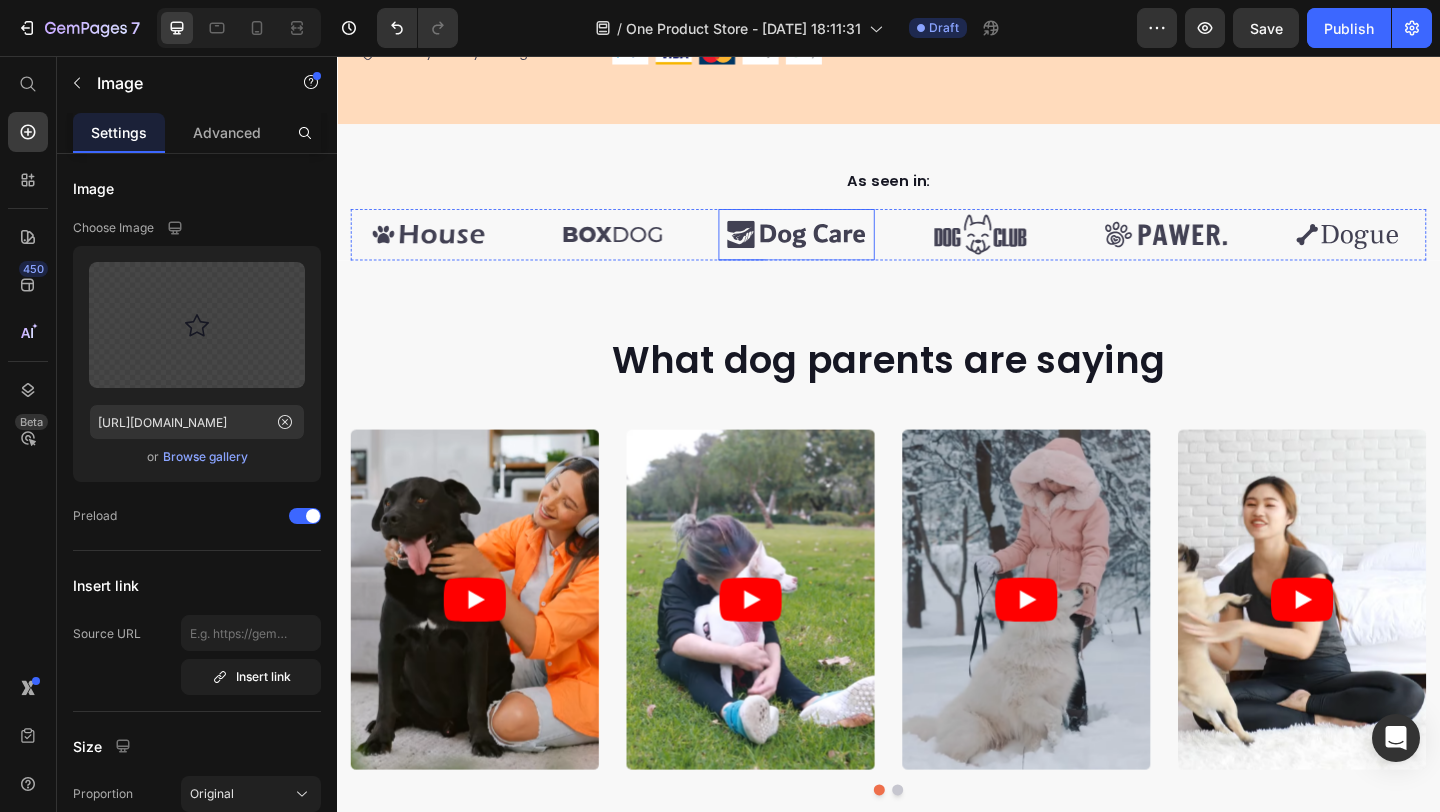 click at bounding box center [837, 250] 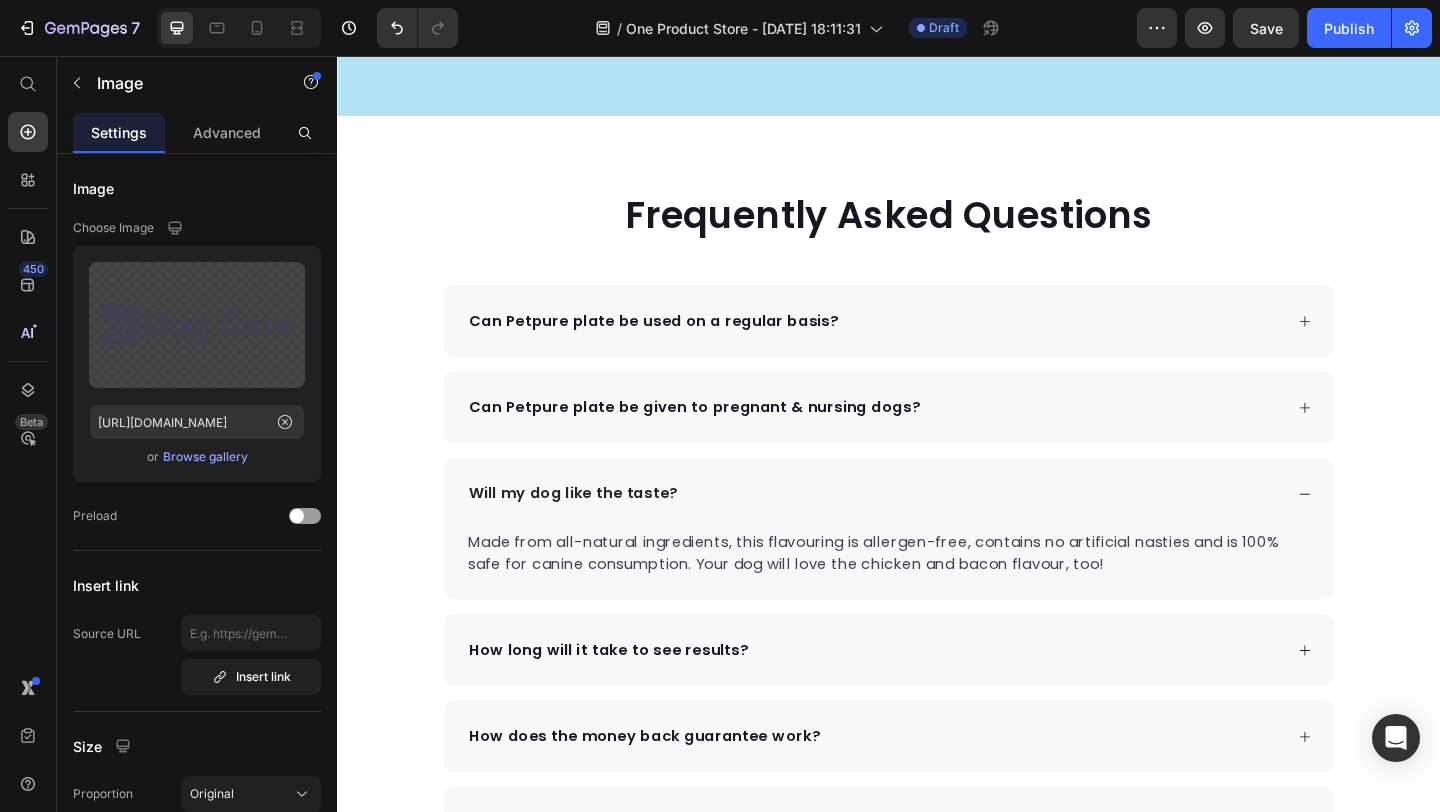 scroll, scrollTop: 6964, scrollLeft: 0, axis: vertical 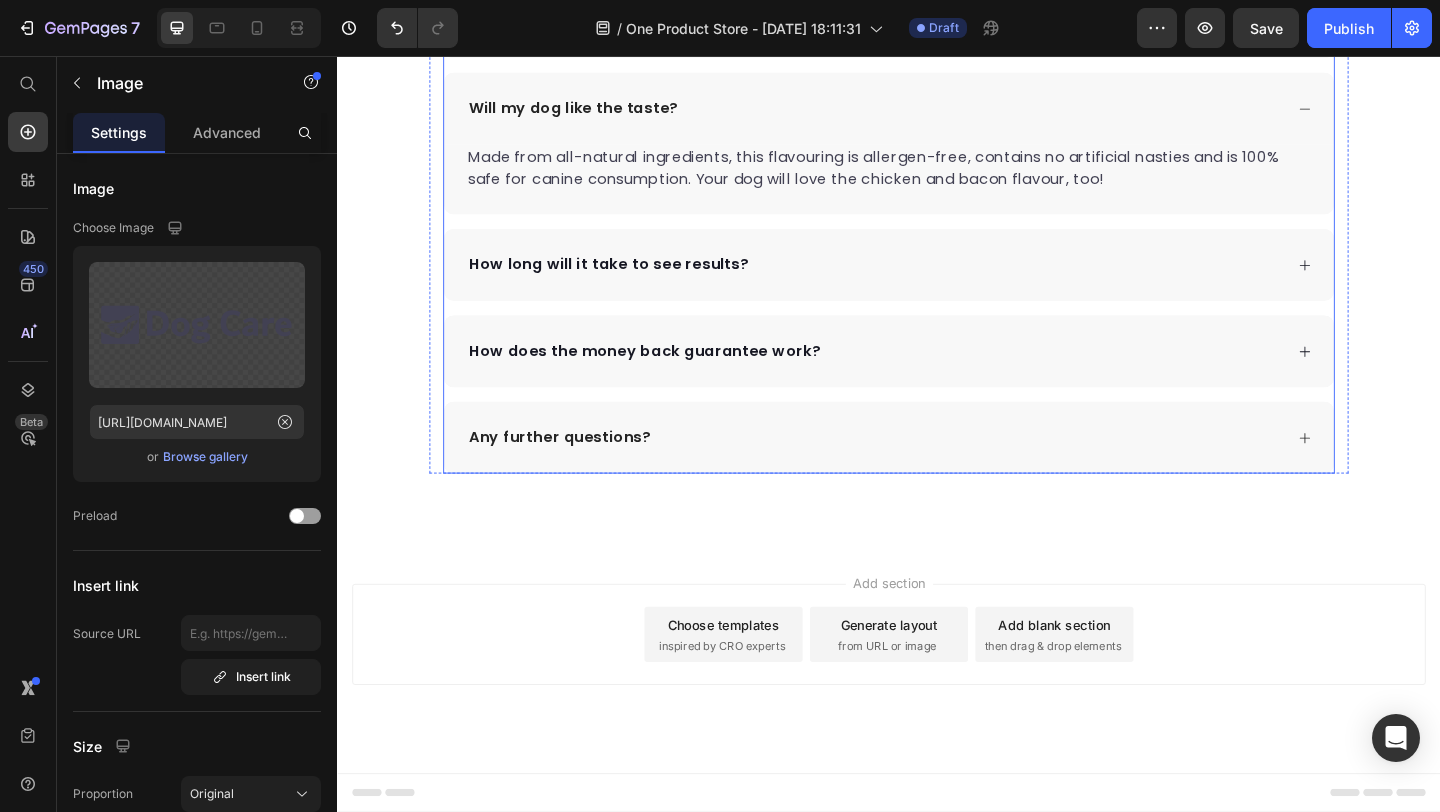 click on "Any further questions?" at bounding box center [921, 471] 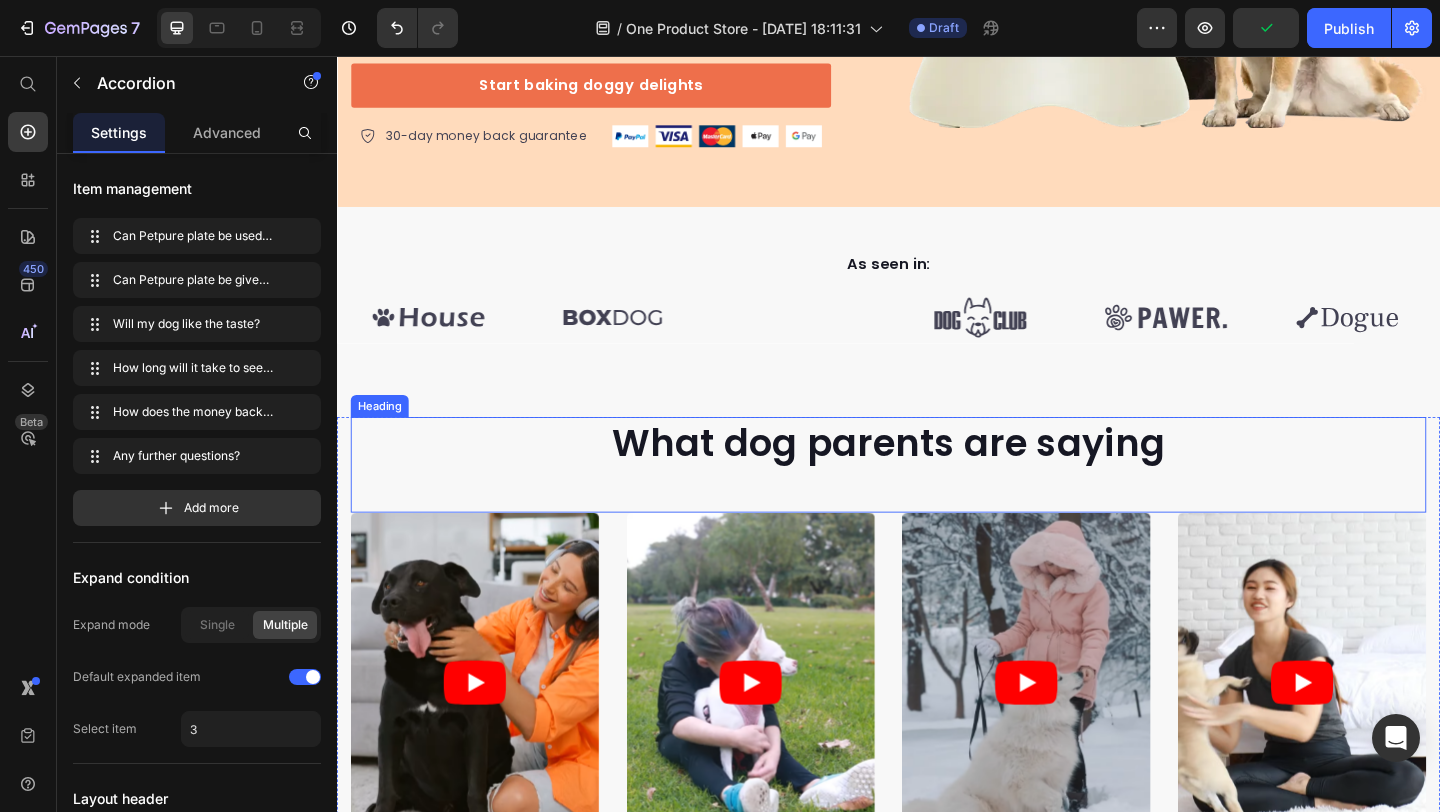 scroll, scrollTop: 0, scrollLeft: 0, axis: both 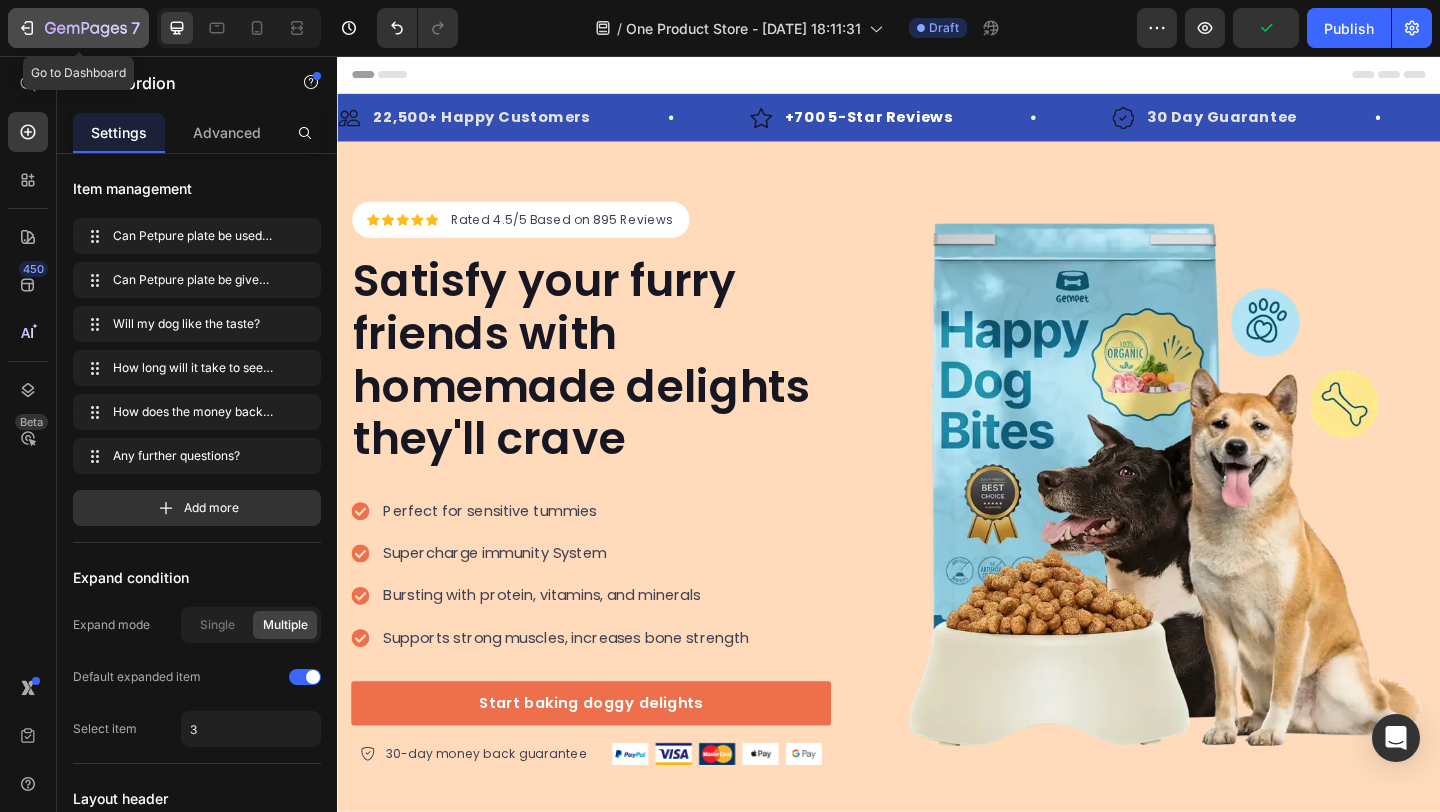 click 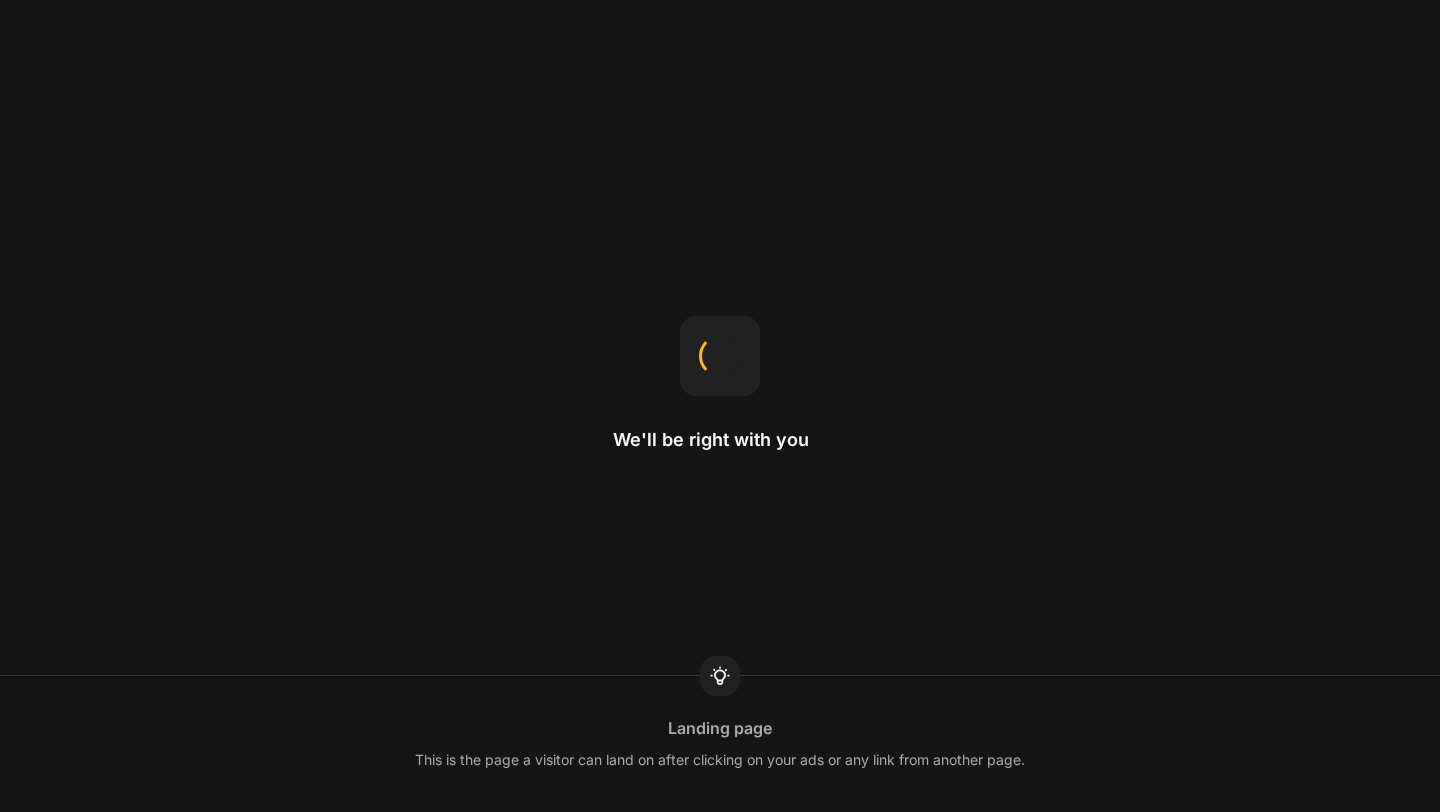 scroll, scrollTop: 0, scrollLeft: 0, axis: both 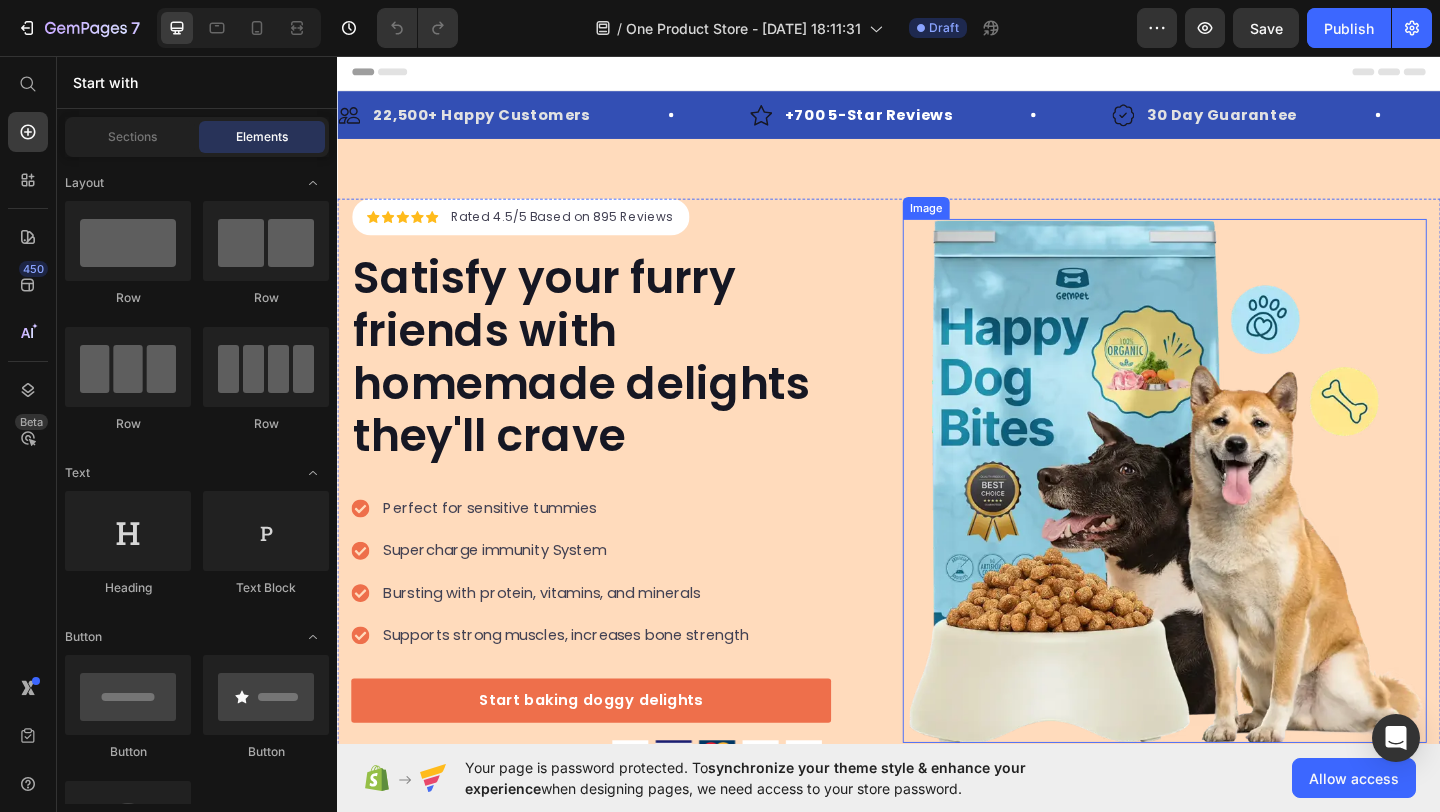 drag, startPoint x: 1143, startPoint y: 475, endPoint x: 1132, endPoint y: 477, distance: 11.18034 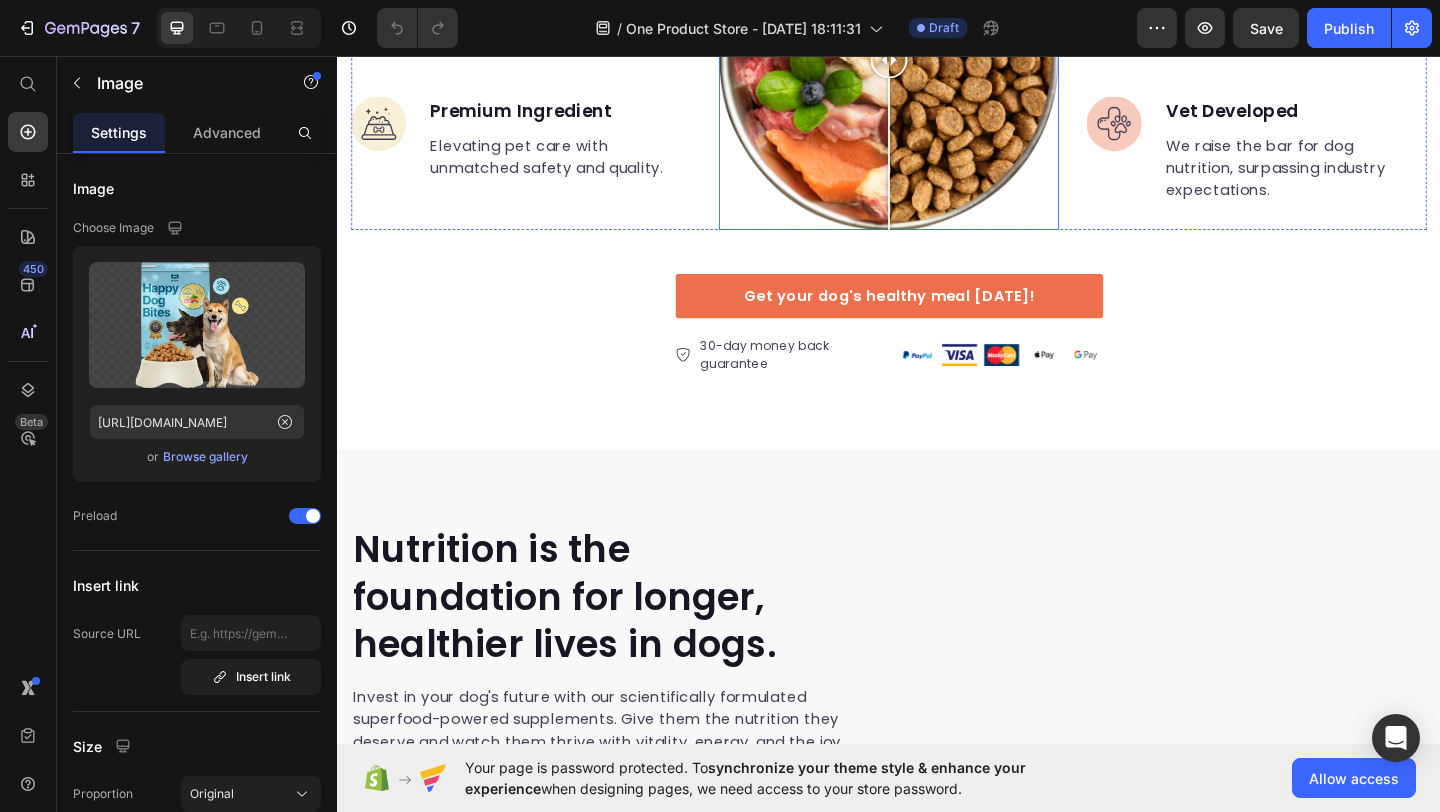 scroll, scrollTop: 1752, scrollLeft: 0, axis: vertical 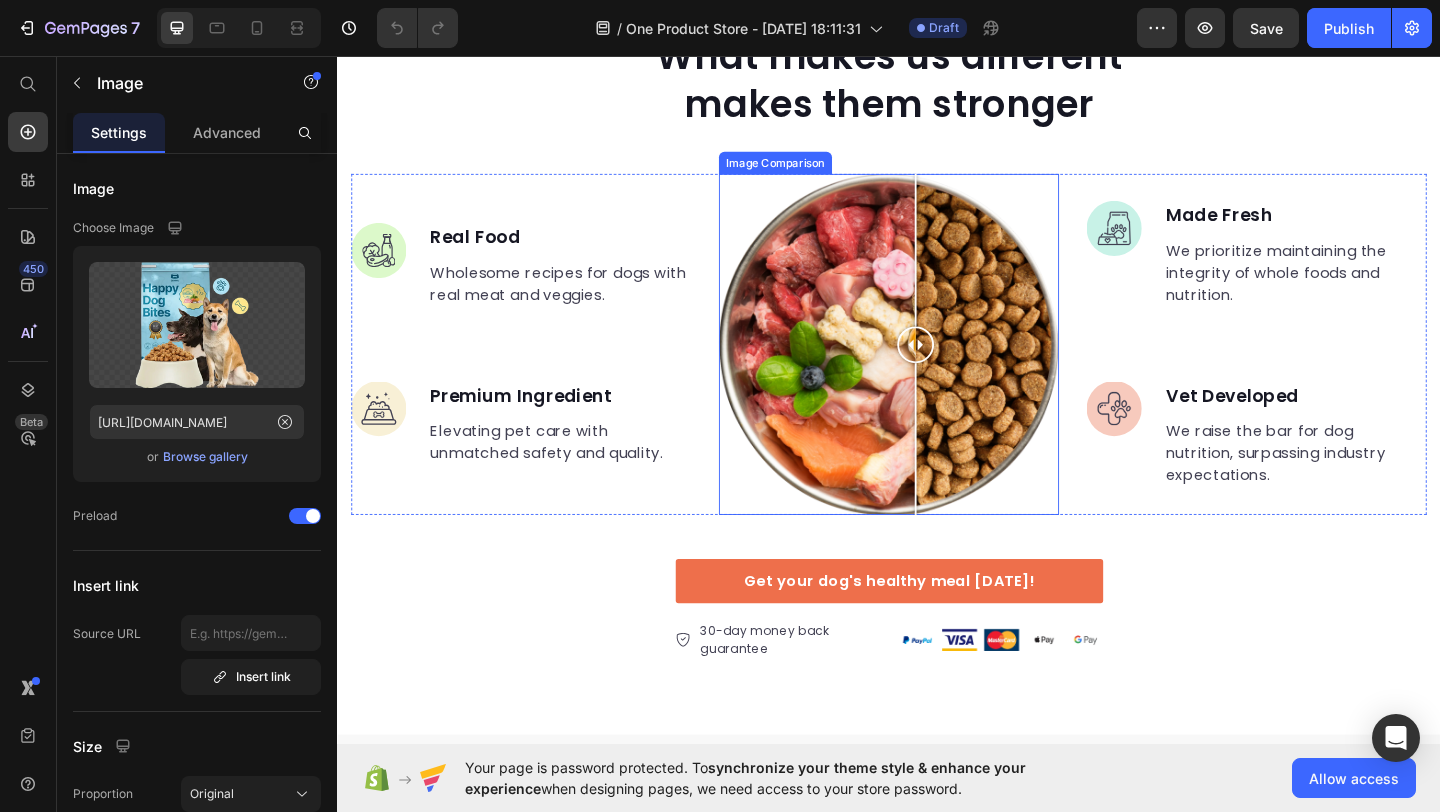 click at bounding box center [937, 369] 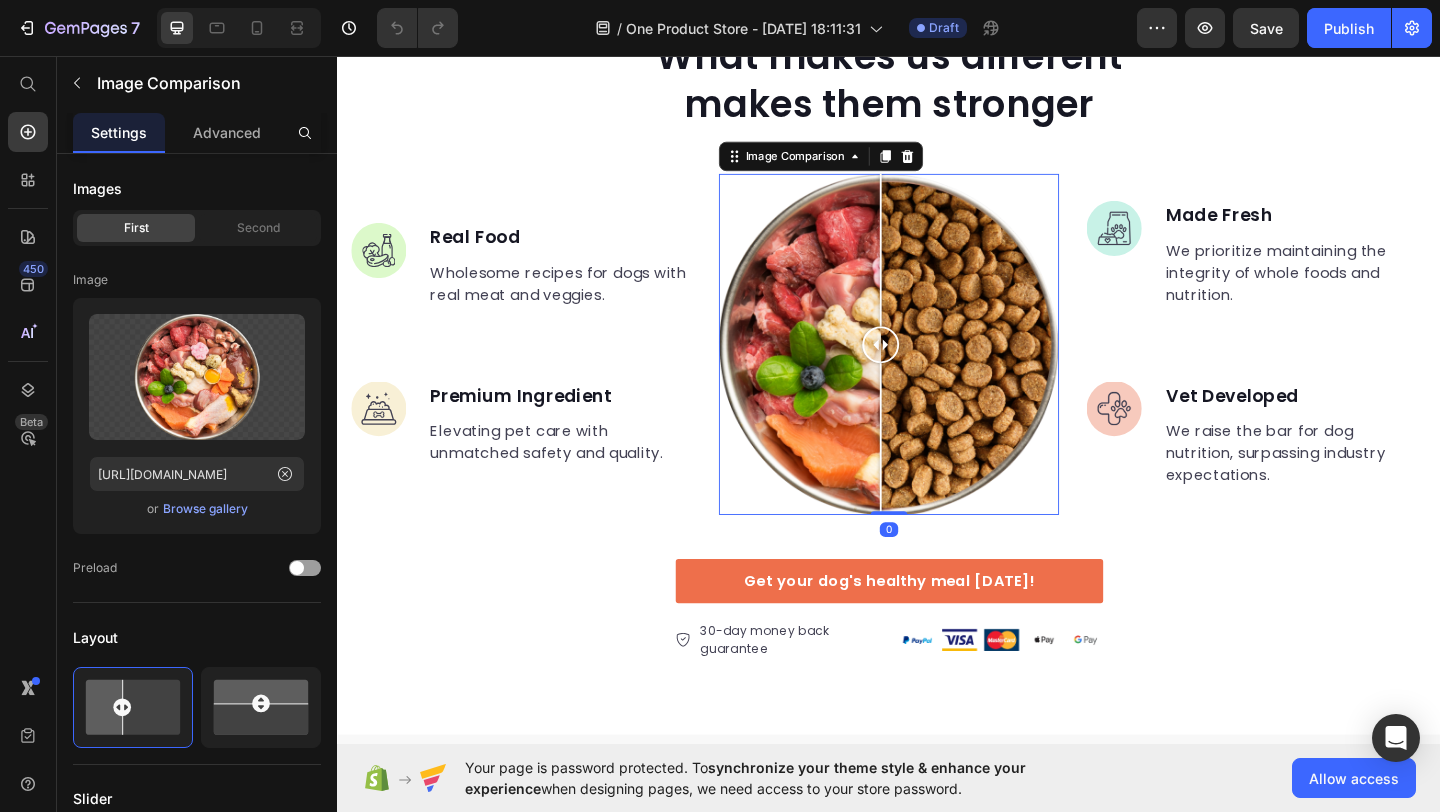 drag, startPoint x: 964, startPoint y: 376, endPoint x: 928, endPoint y: 375, distance: 36.013885 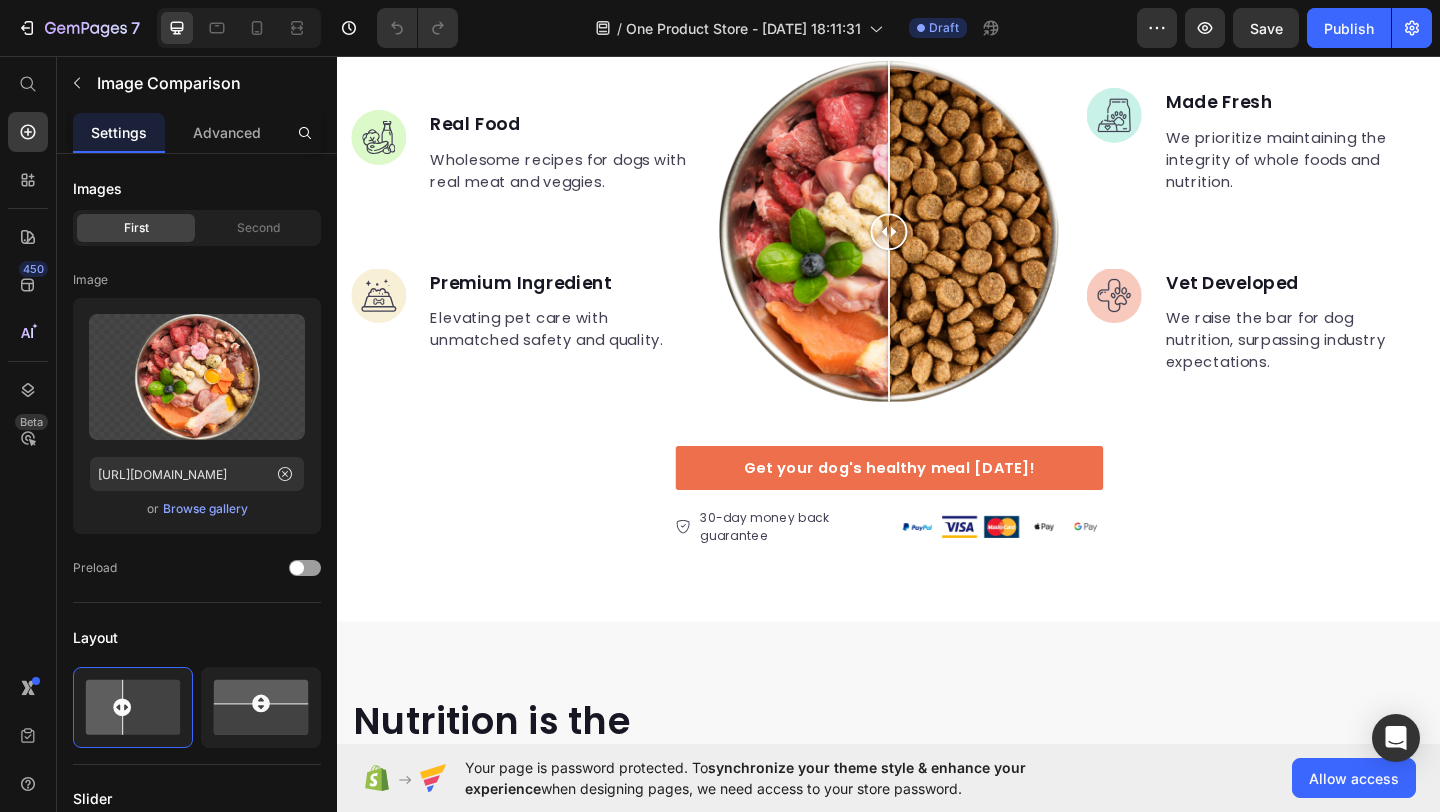 scroll, scrollTop: 1877, scrollLeft: 0, axis: vertical 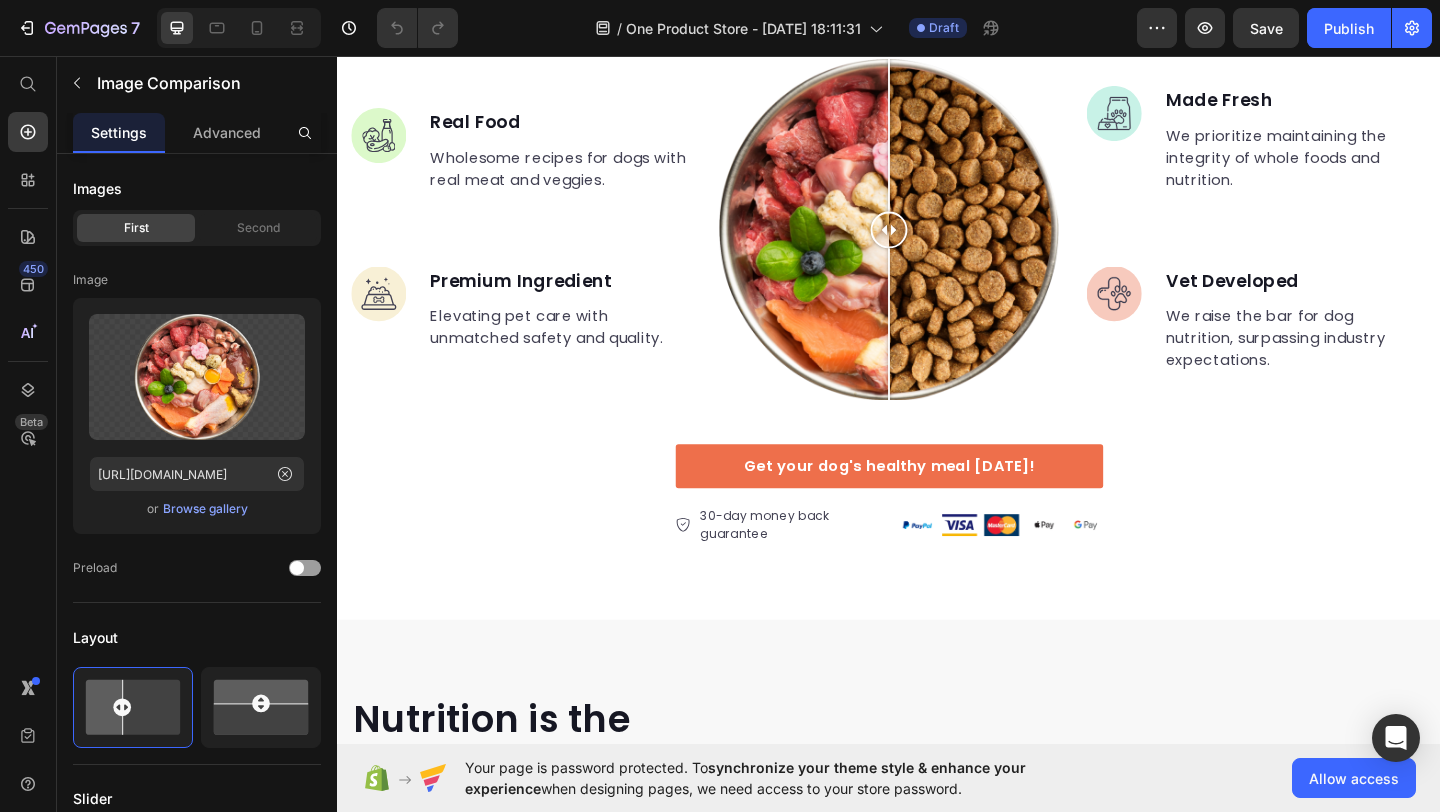 click at bounding box center (937, 244) 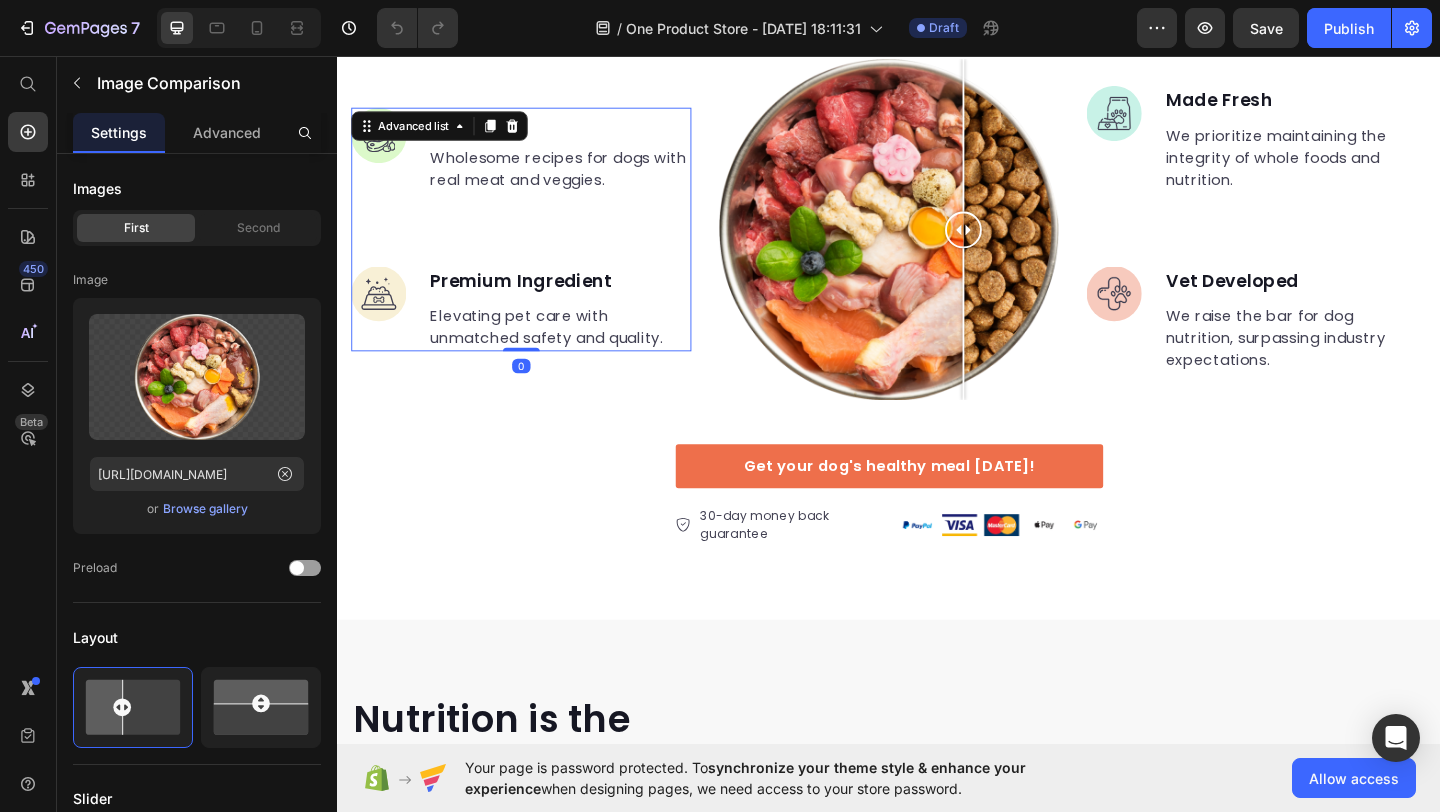 click on "Image Real Food Text block Wholesome recipes for dogs with real meat and veggies. Text block Image Premium Ingredient Text block Elevating pet care with unmatched safety and quality. Text block" at bounding box center (537, 244) 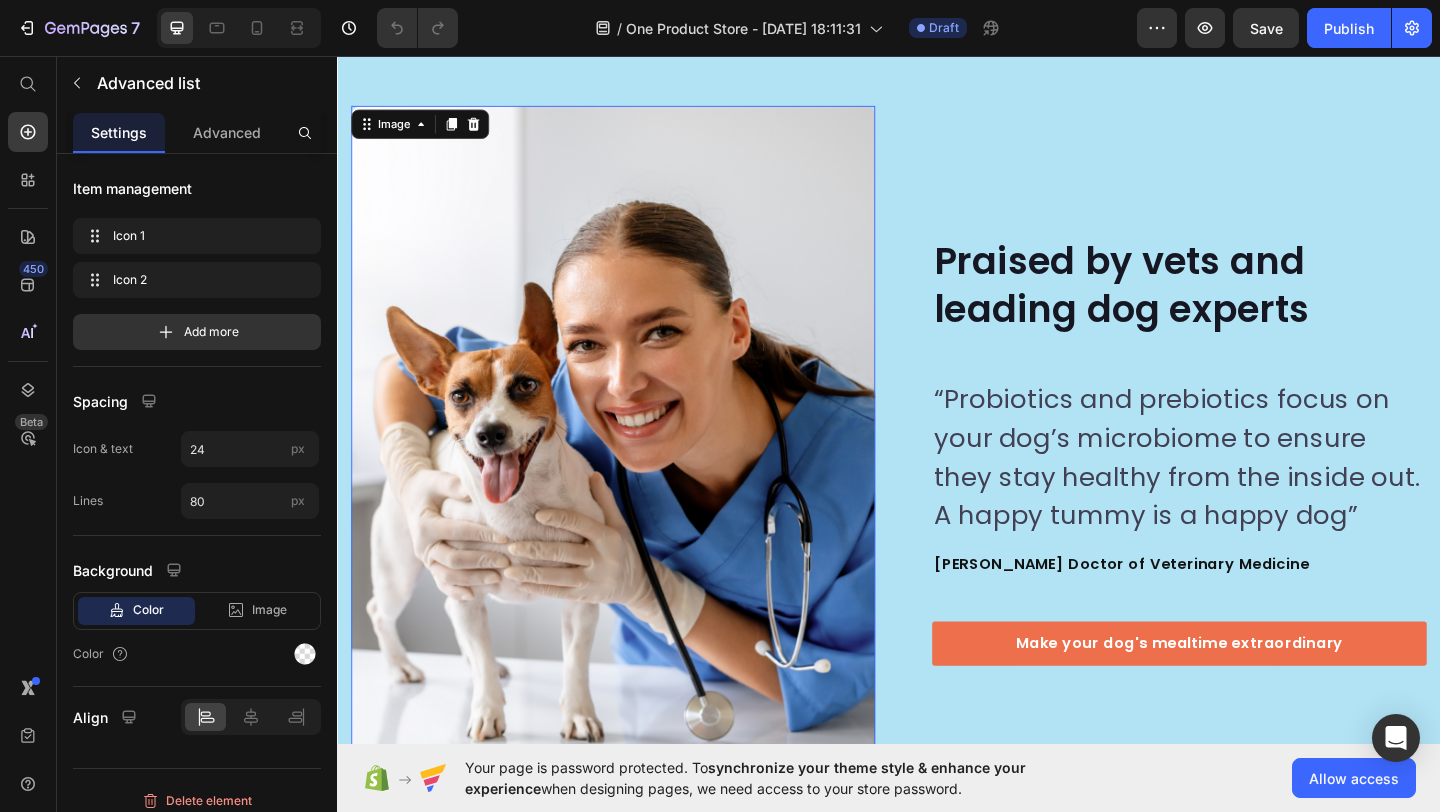click at bounding box center [637, 485] 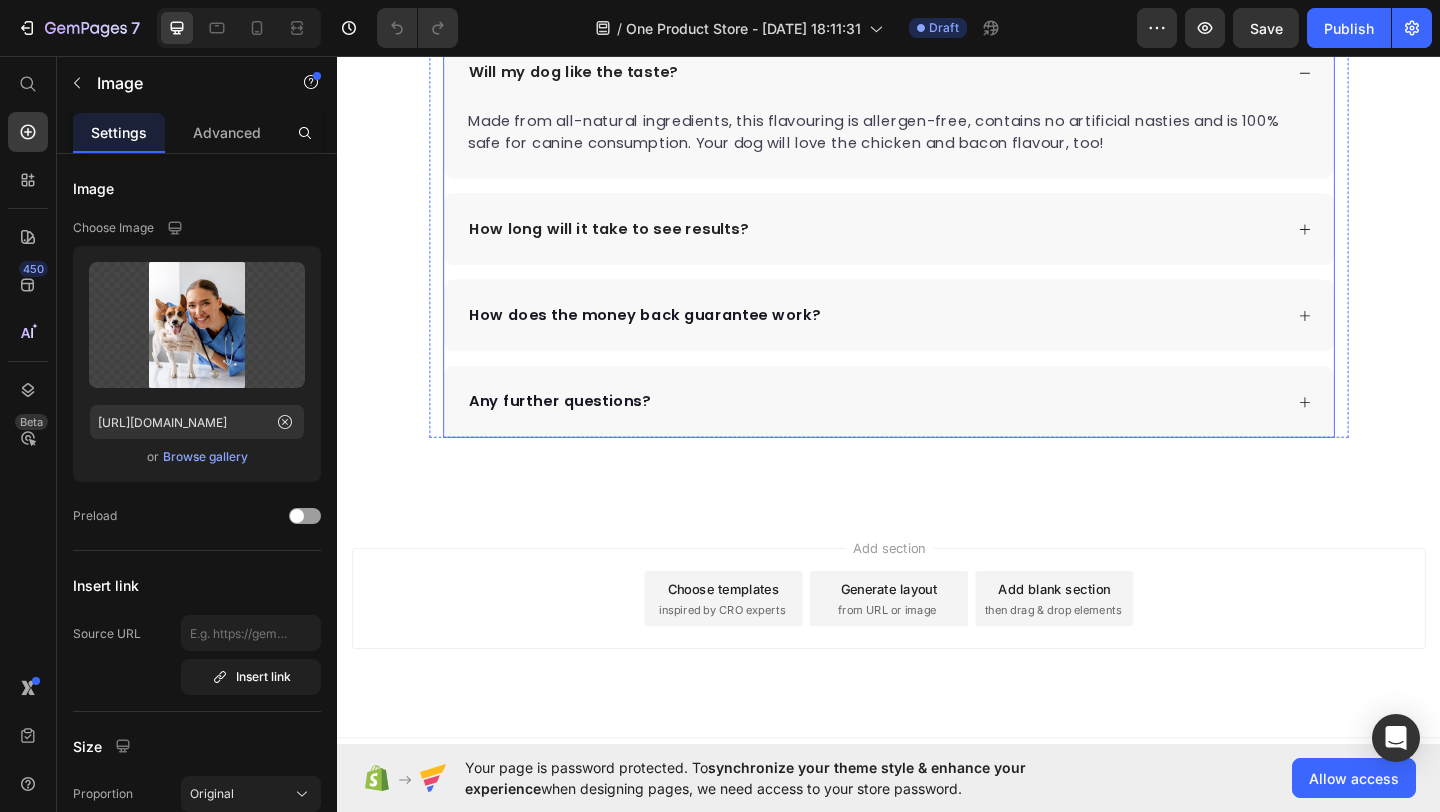 scroll, scrollTop: 7032, scrollLeft: 0, axis: vertical 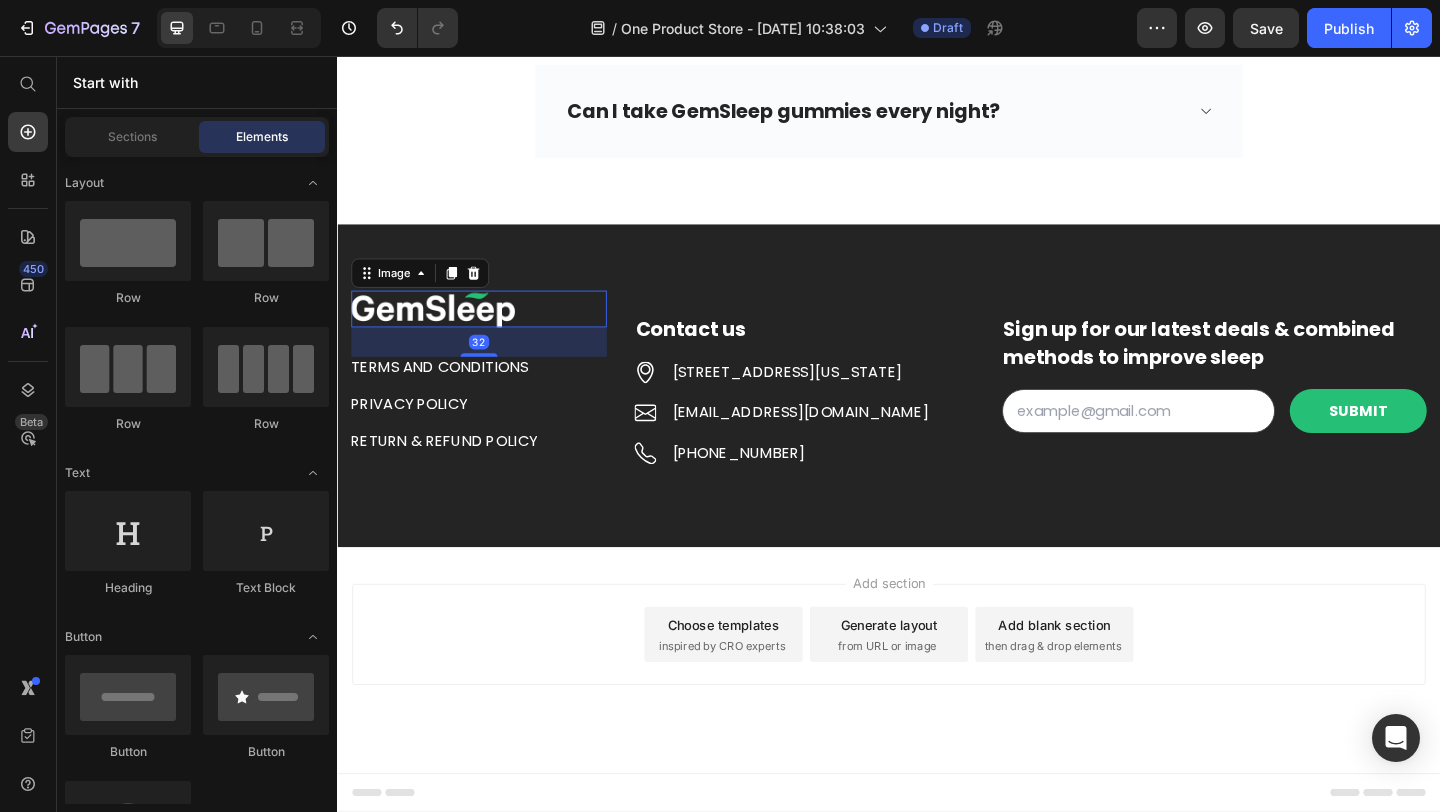 click at bounding box center (491, 331) 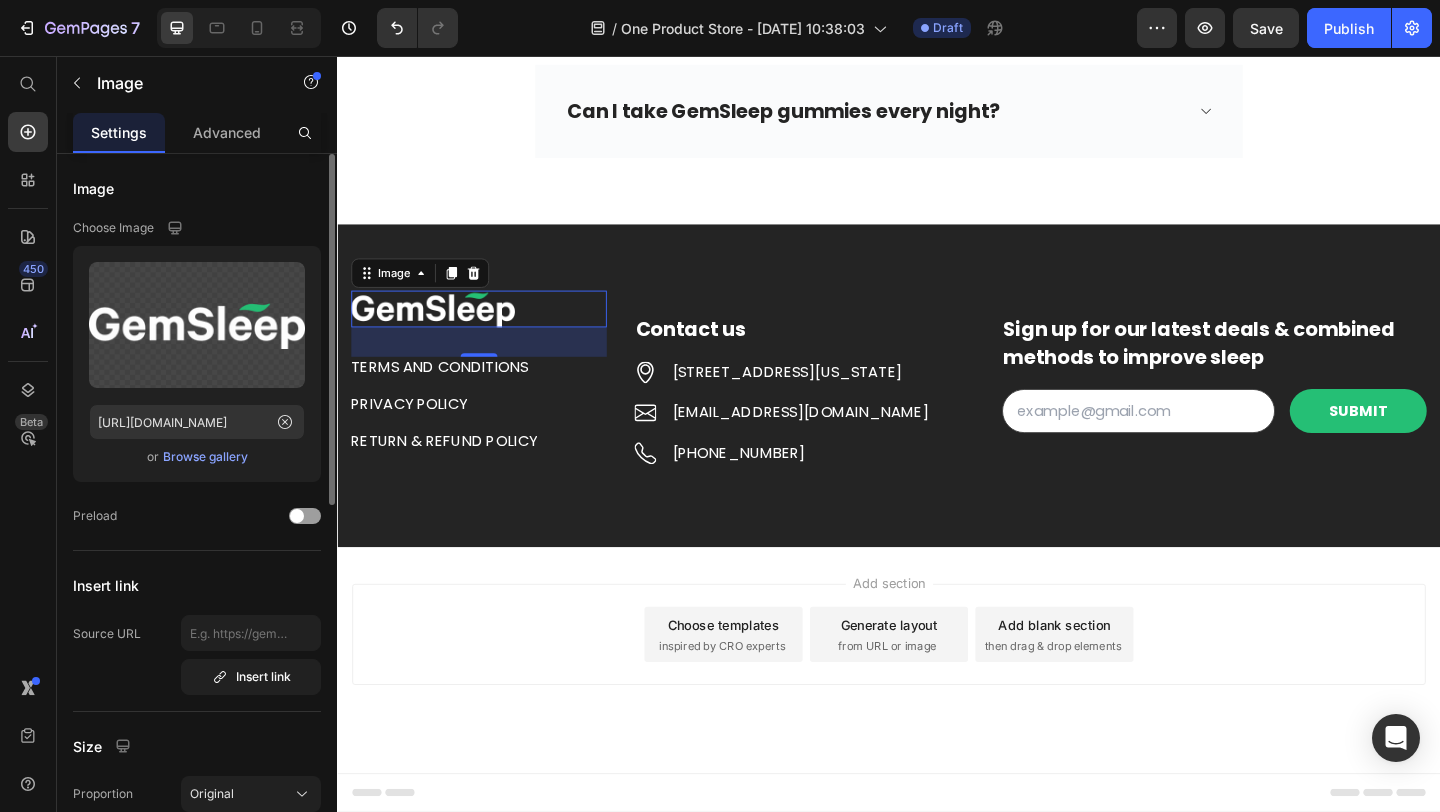 click on "Browse gallery" at bounding box center [205, 457] 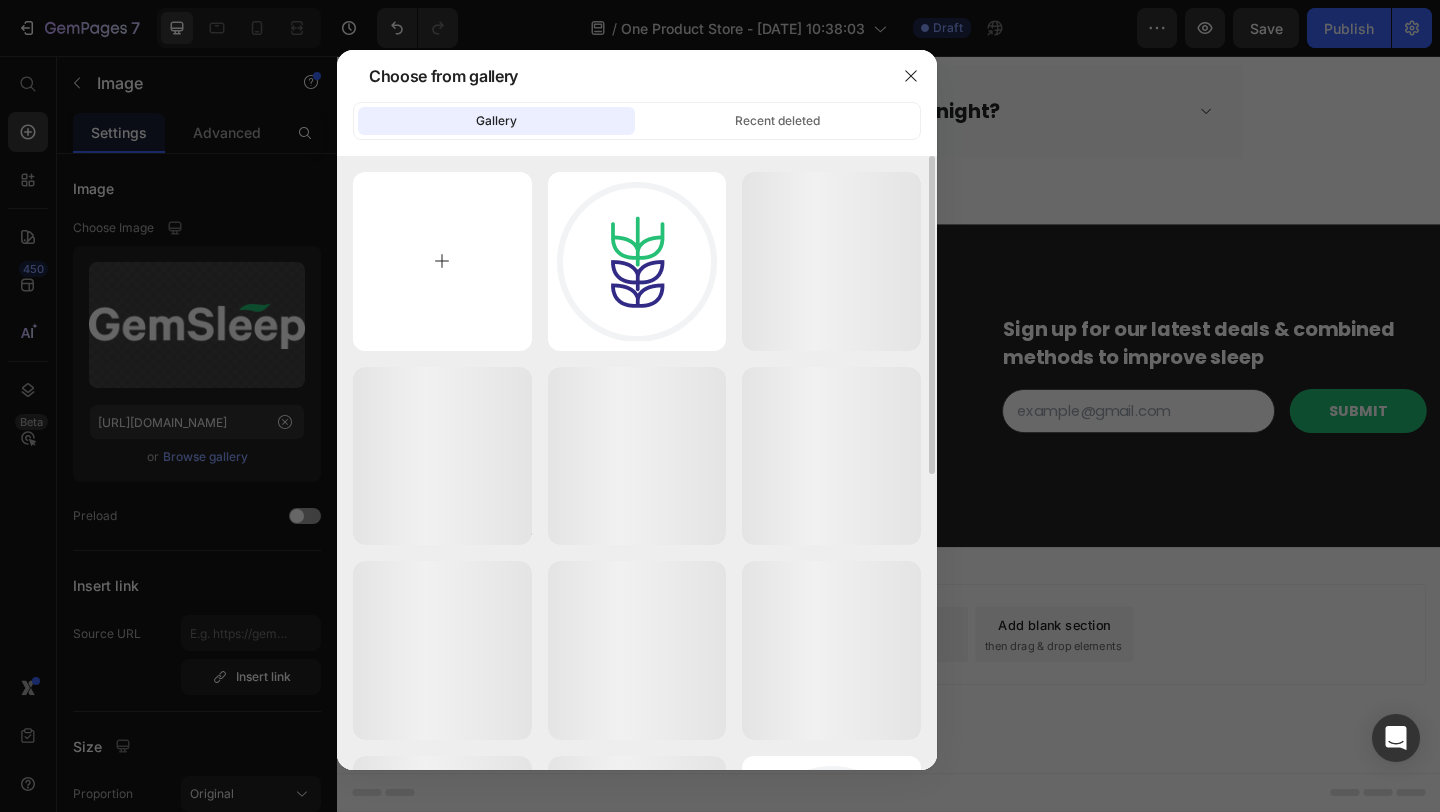 click at bounding box center [442, 261] 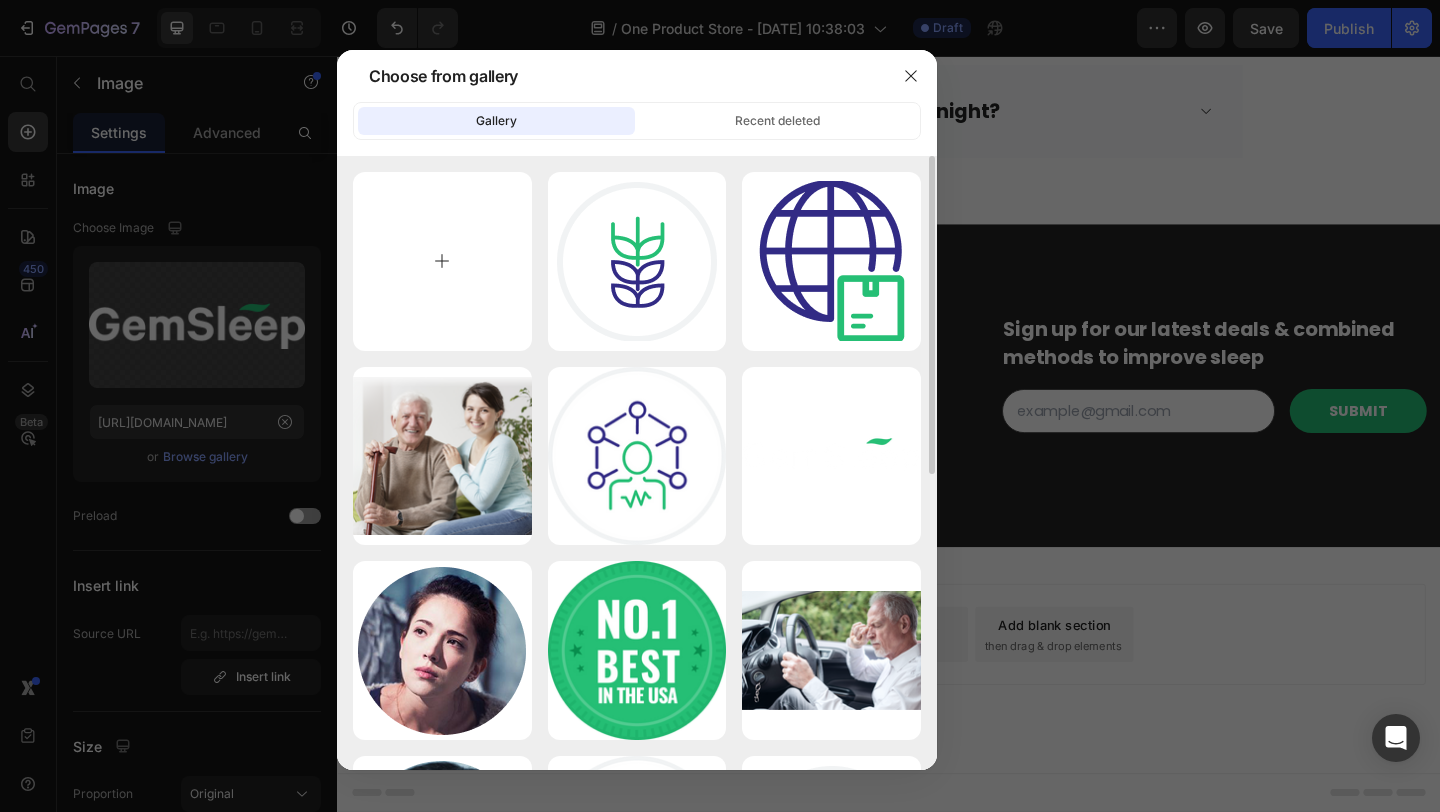 type on "C:\fakepath\Rx_Cart-removebg-preview.png" 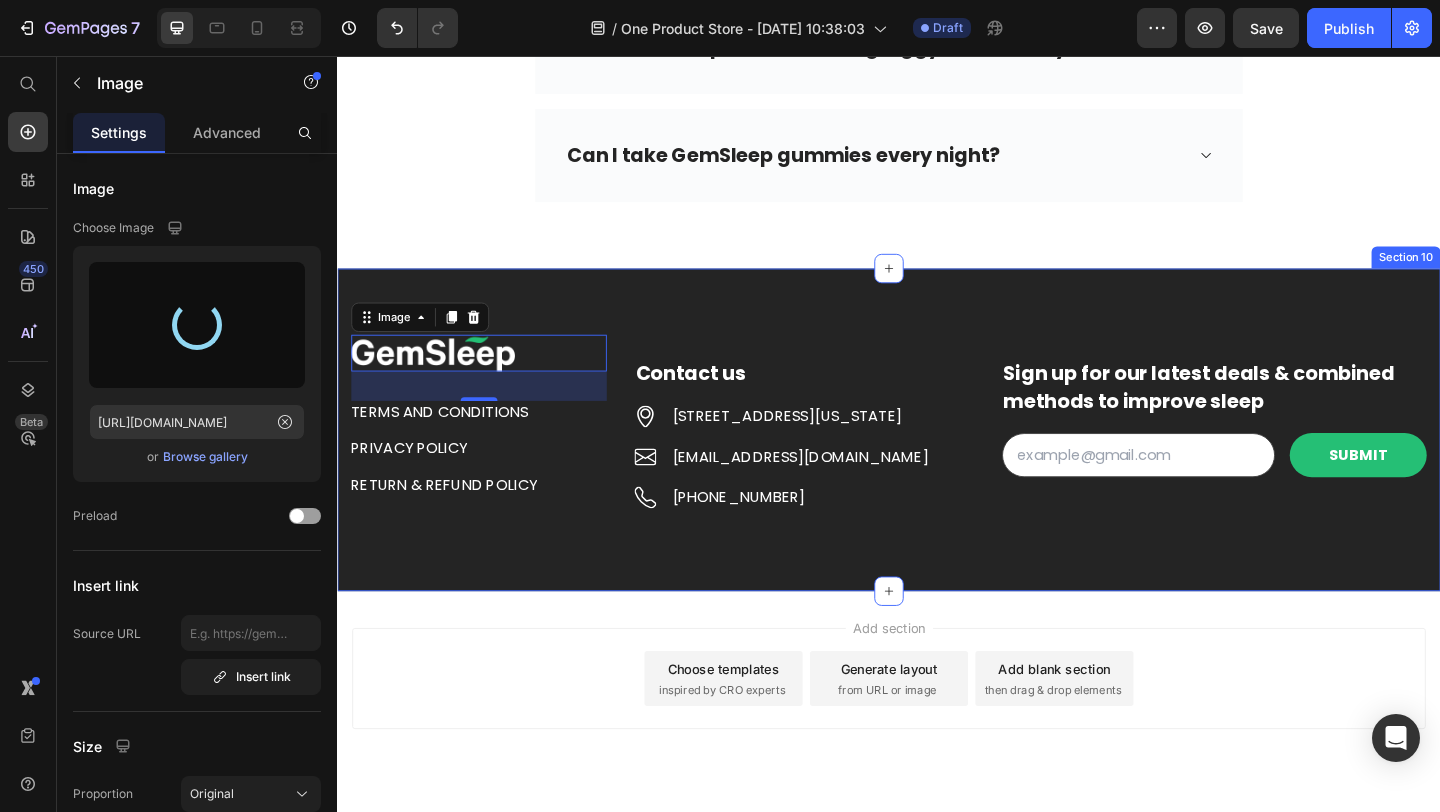 scroll, scrollTop: 6630, scrollLeft: 0, axis: vertical 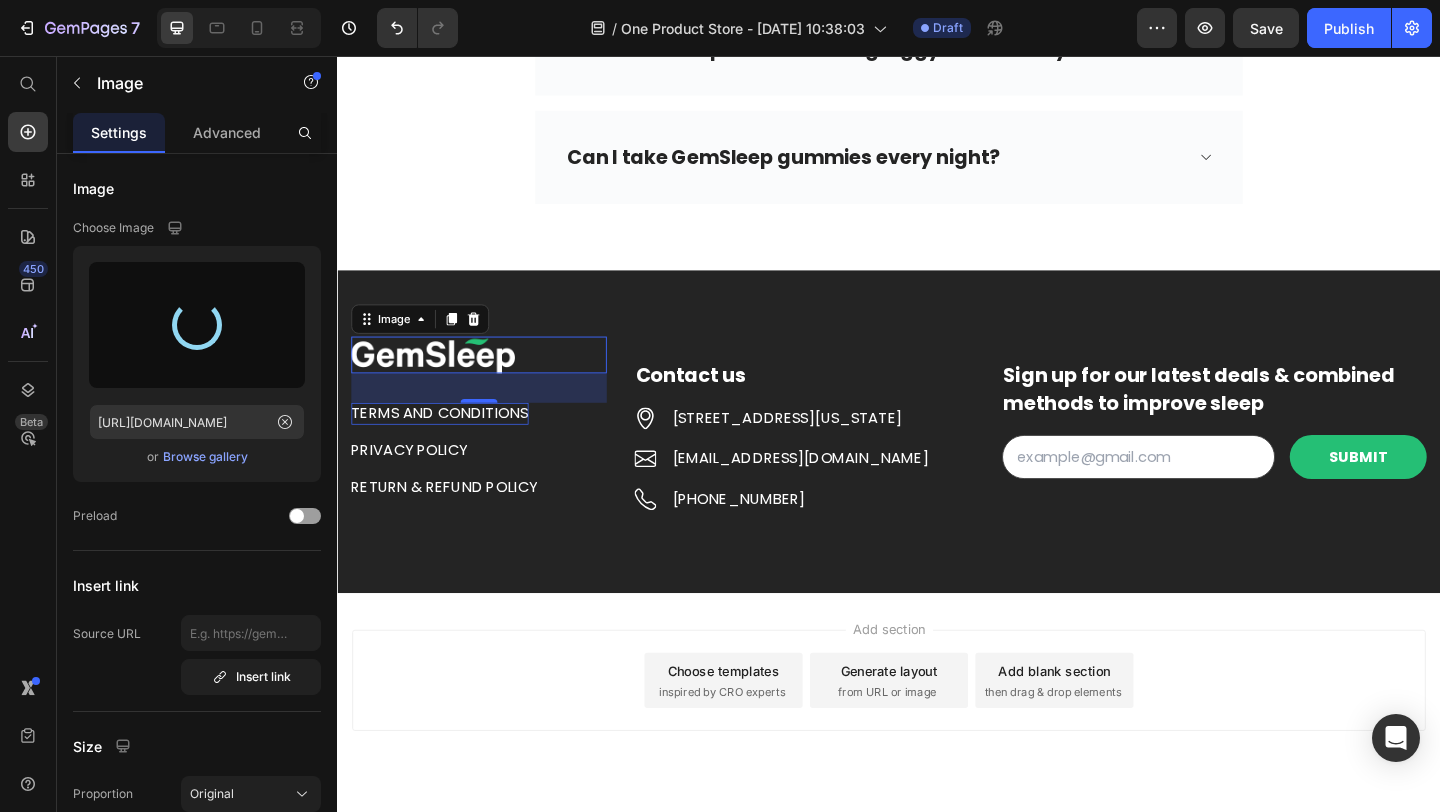 type on "[URL][DOMAIN_NAME]" 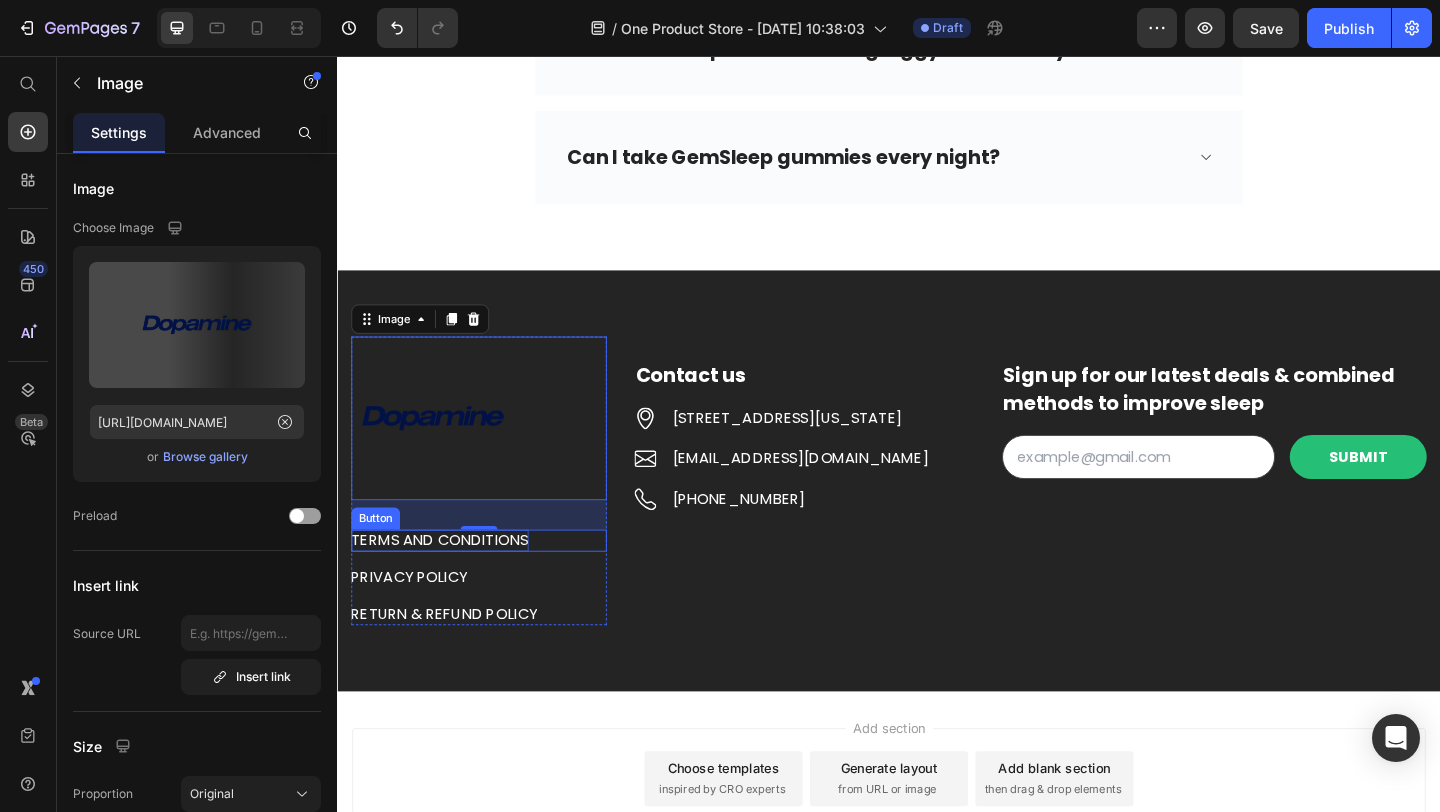 click on "TERMS AND CONDITIONS" at bounding box center [448, 583] 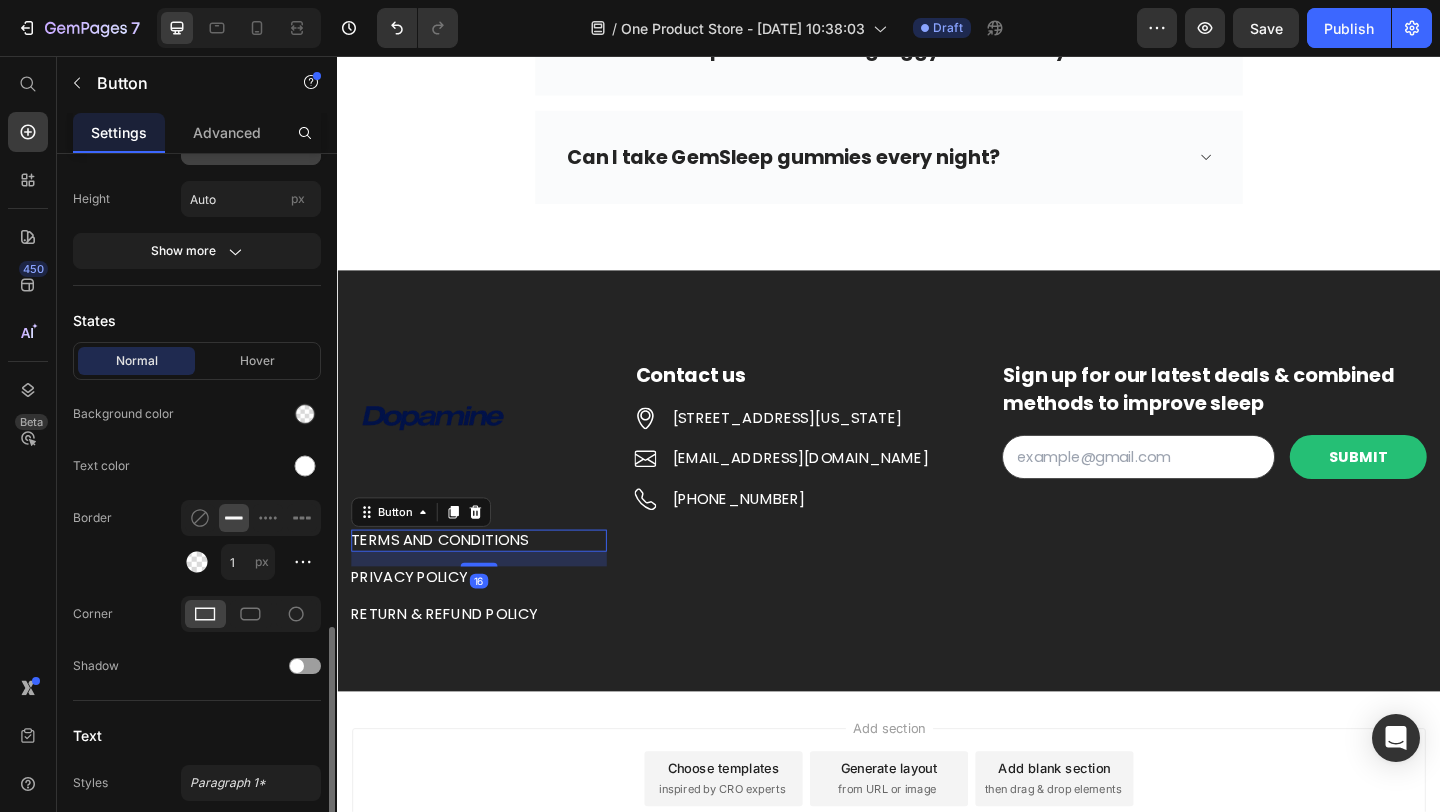 scroll, scrollTop: 561, scrollLeft: 0, axis: vertical 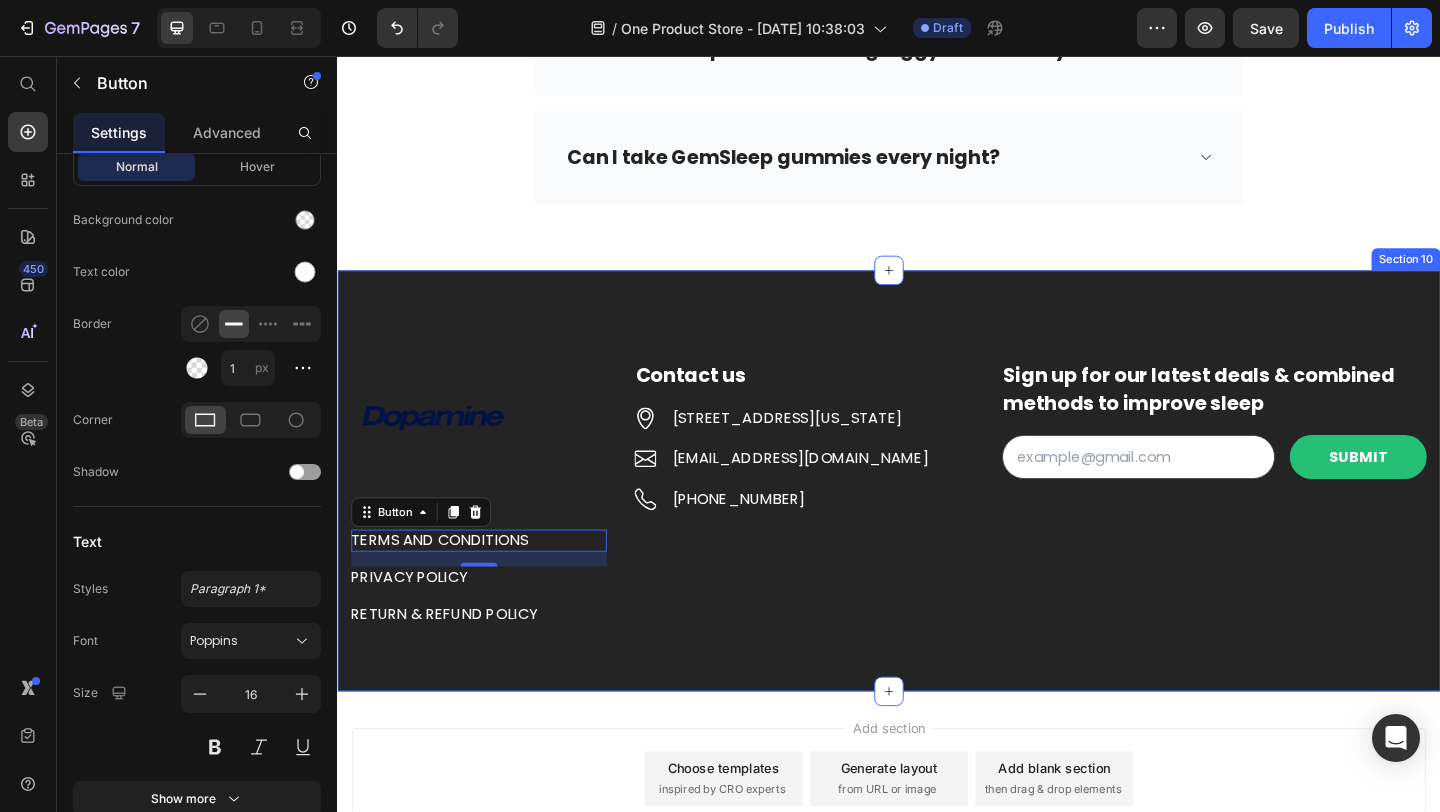 click on "Image TERMS AND CONDITIONS Button   16 PRIVACY POLICY Button RETURN & REFUND POLICY Button Row Contact us Text block
Icon [STREET_ADDRESS][US_STATE] Text block
Icon [EMAIL_ADDRESS][DOMAIN_NAME] Text block
Icon [PHONE_NUMBER] Text block Icon List Row Sign up for our latest deals & combined methods to improve sleep Text block Email Field SUBMIT Submit Button Row Newsletter Row Row Section 10" at bounding box center [937, 518] 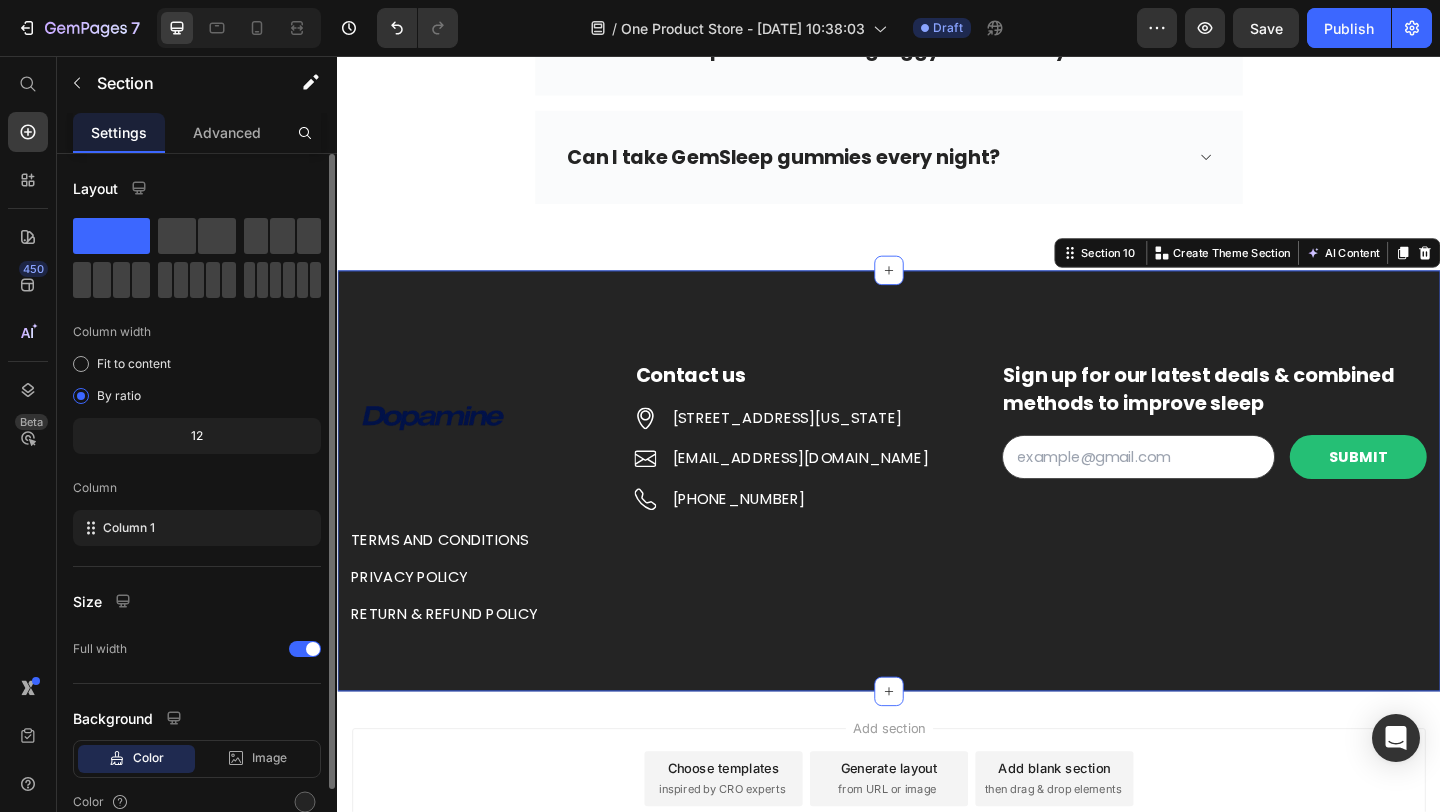 scroll, scrollTop: 93, scrollLeft: 0, axis: vertical 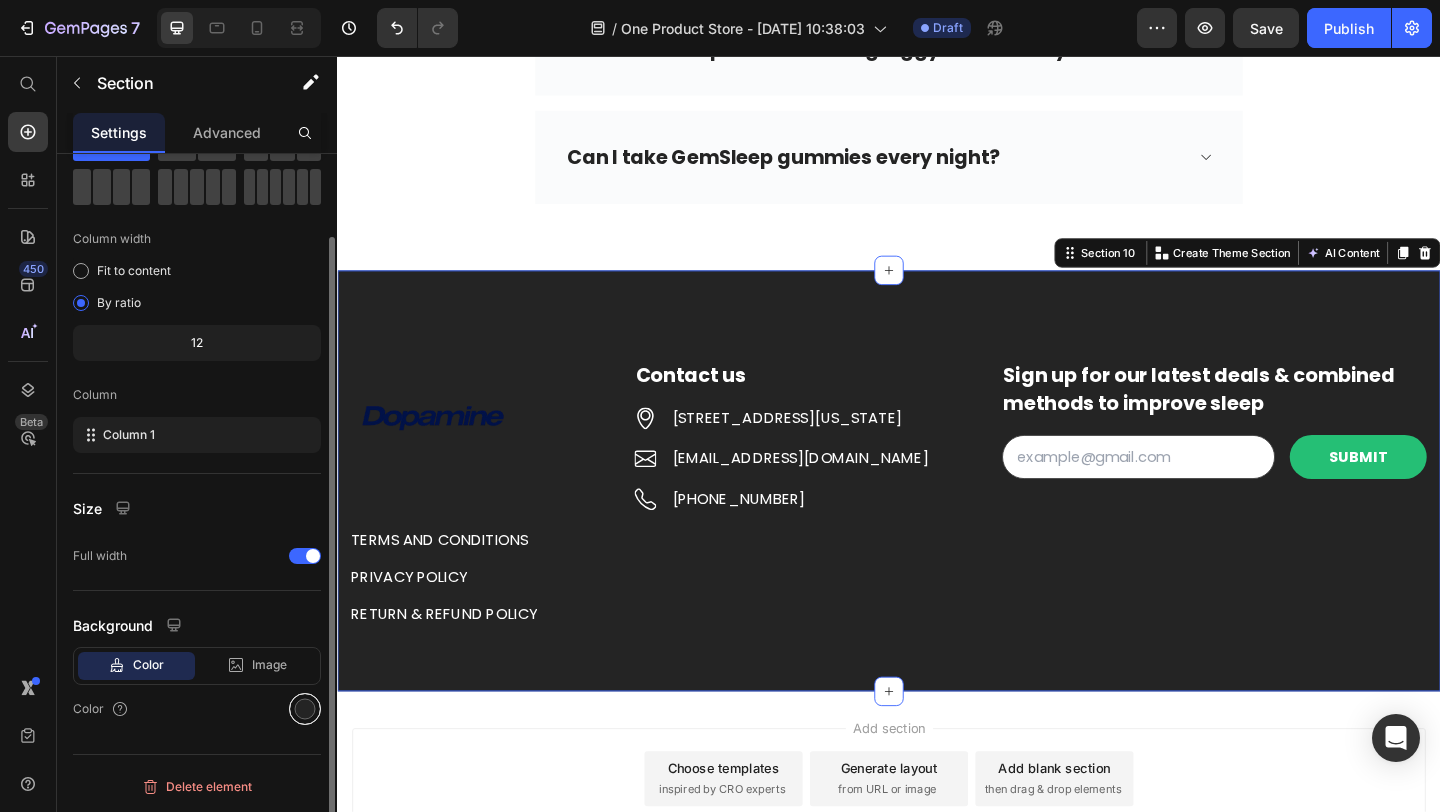 click at bounding box center [305, 709] 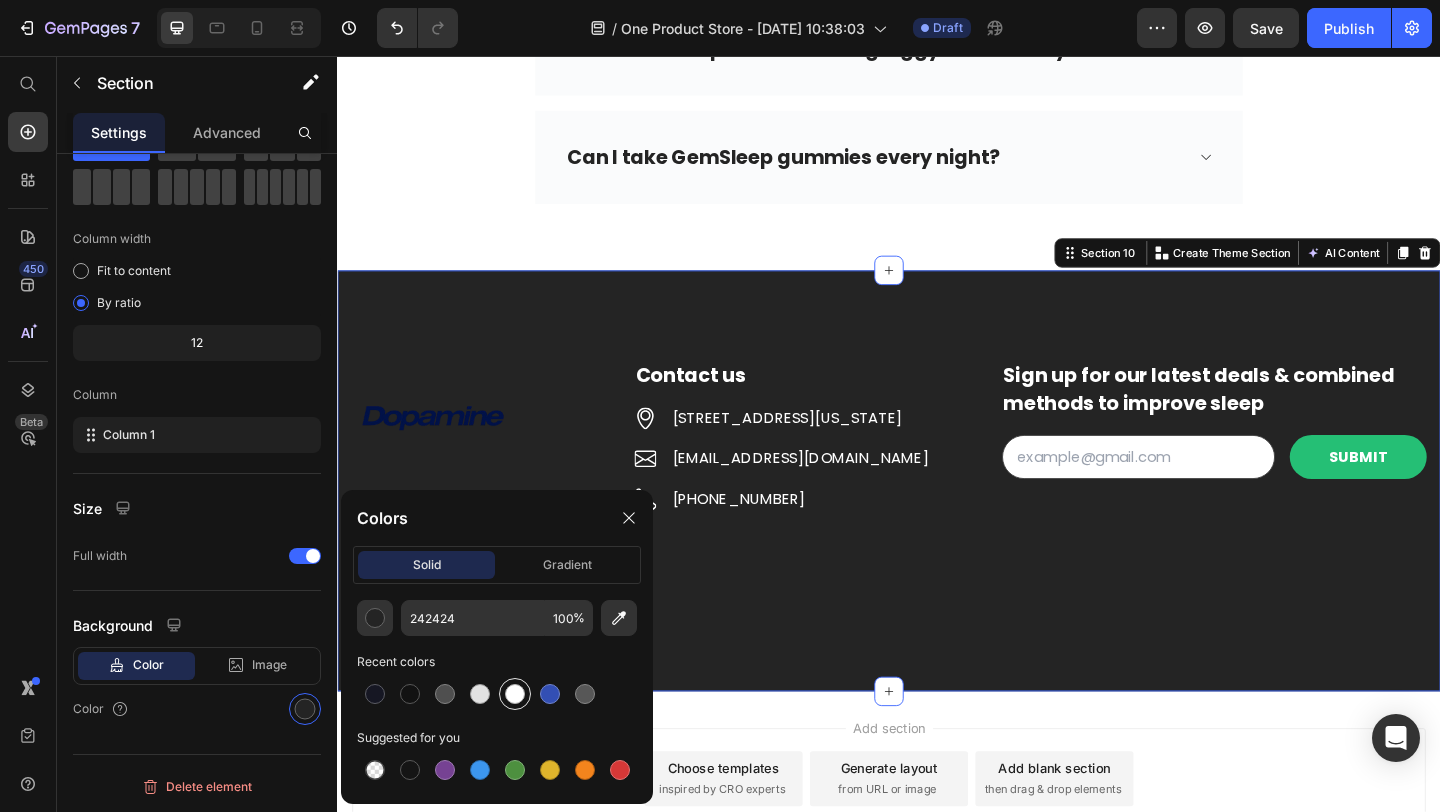 click at bounding box center [515, 694] 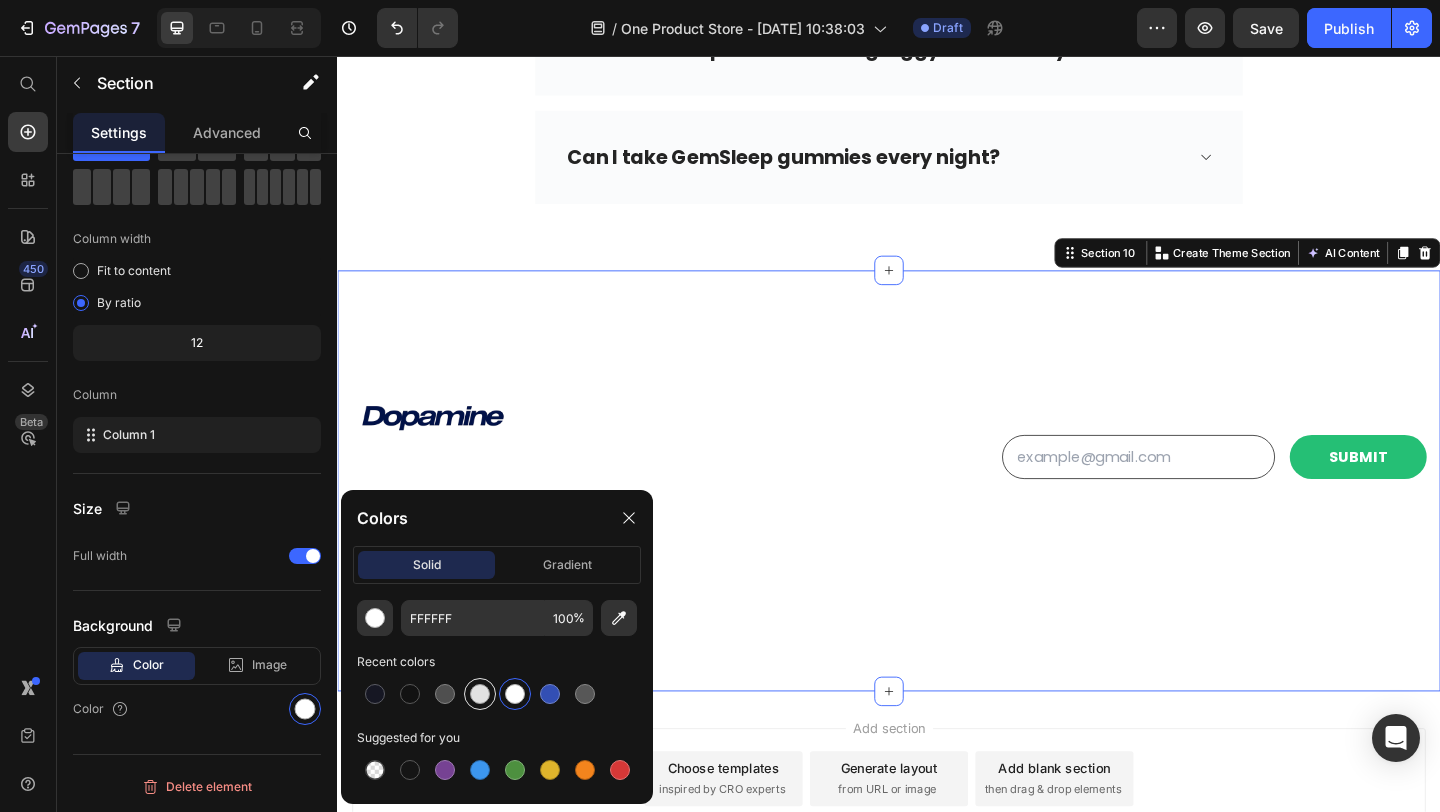 click at bounding box center (480, 694) 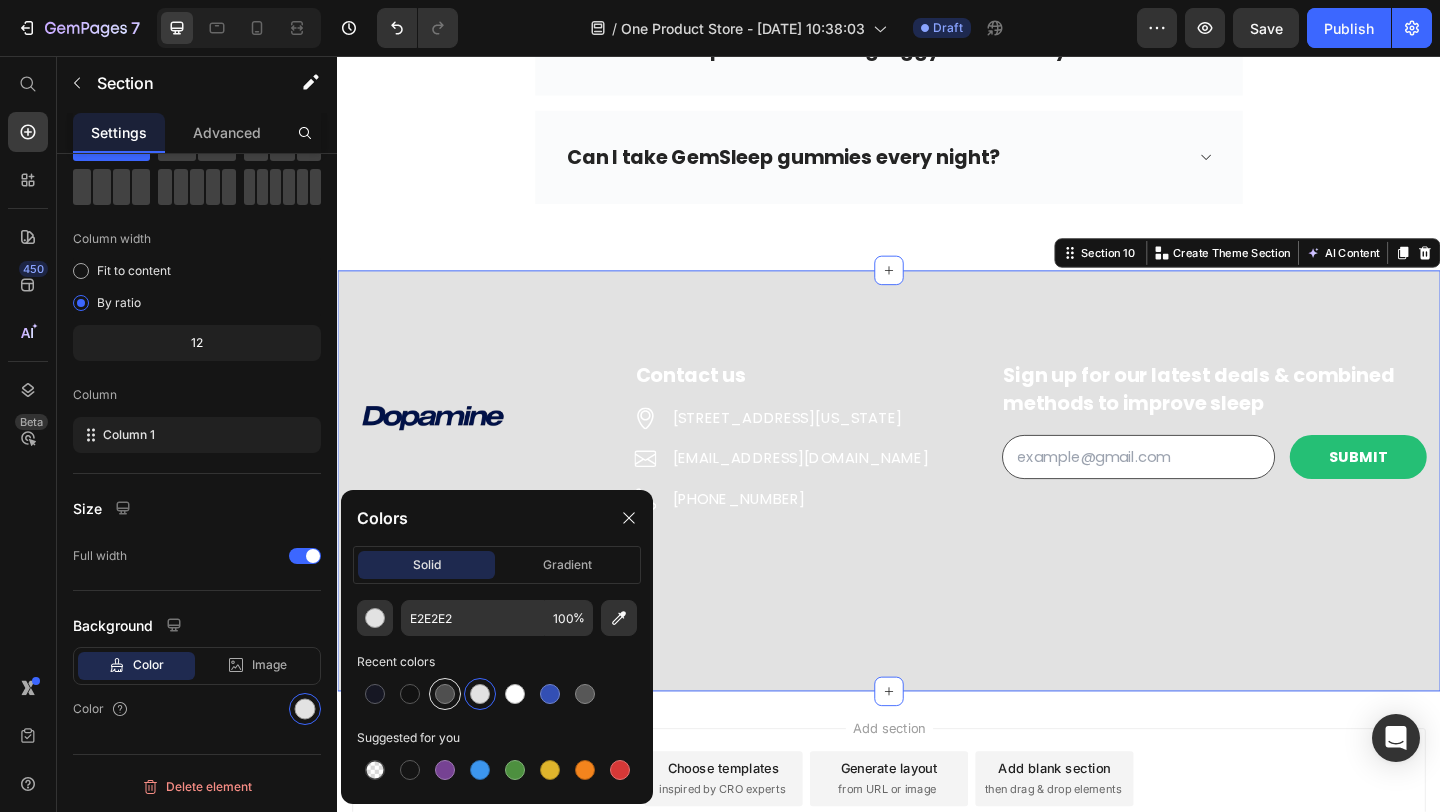 click at bounding box center [445, 694] 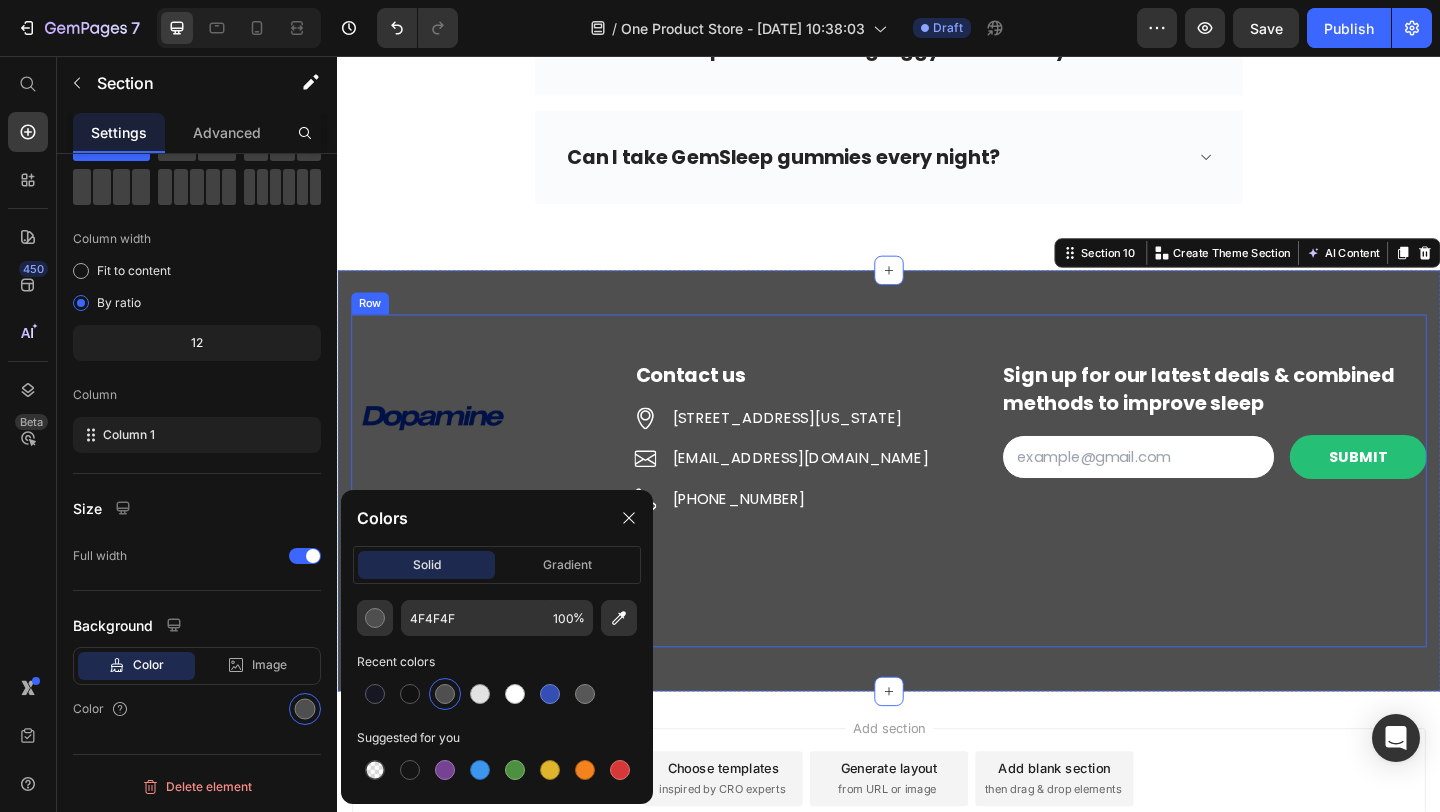 click on "Contact us Text block
Icon [STREET_ADDRESS][US_STATE] Text block
Icon [EMAIL_ADDRESS][DOMAIN_NAME] Text block
Icon [PHONE_NUMBER] Text block Icon List Row" at bounding box center [845, 518] 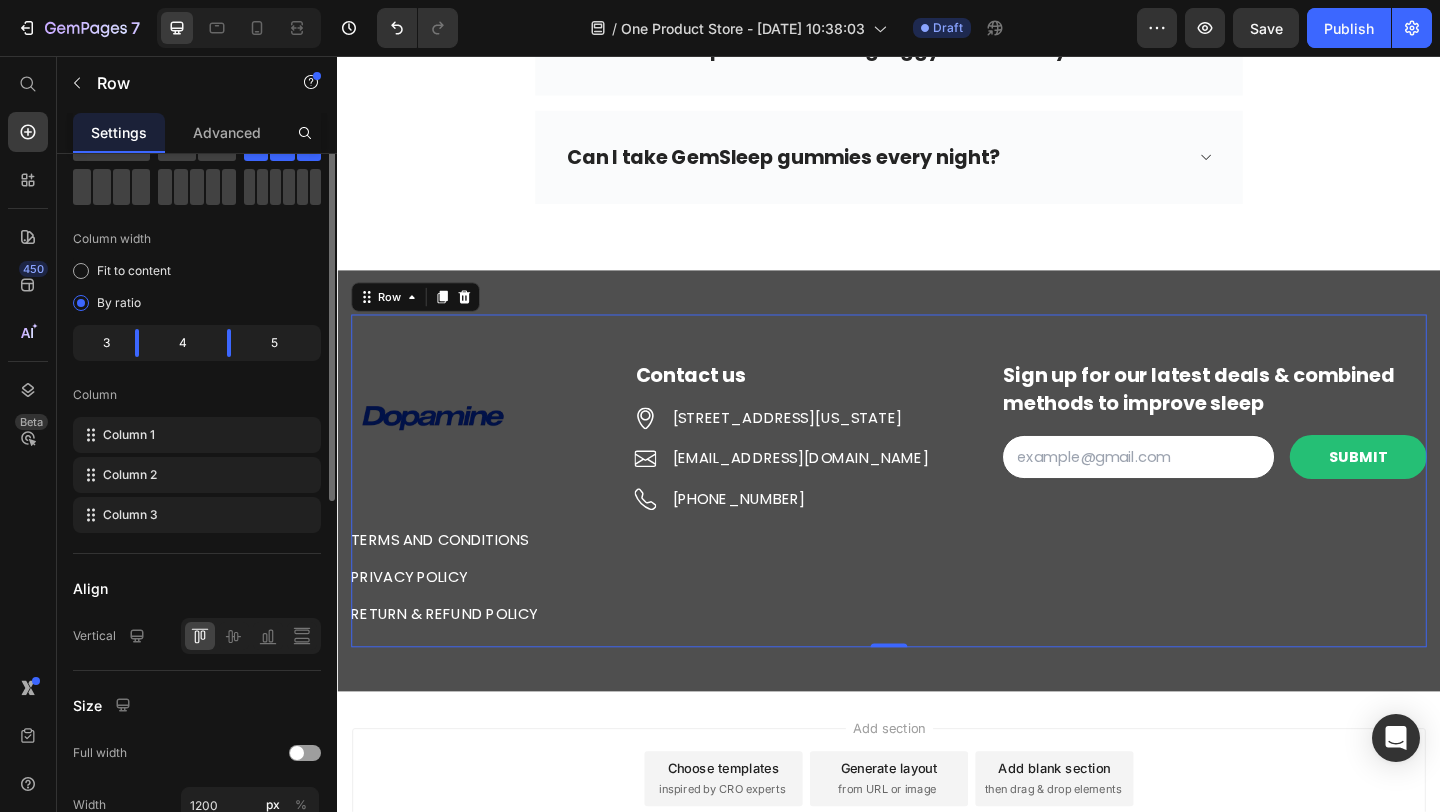scroll, scrollTop: 0, scrollLeft: 0, axis: both 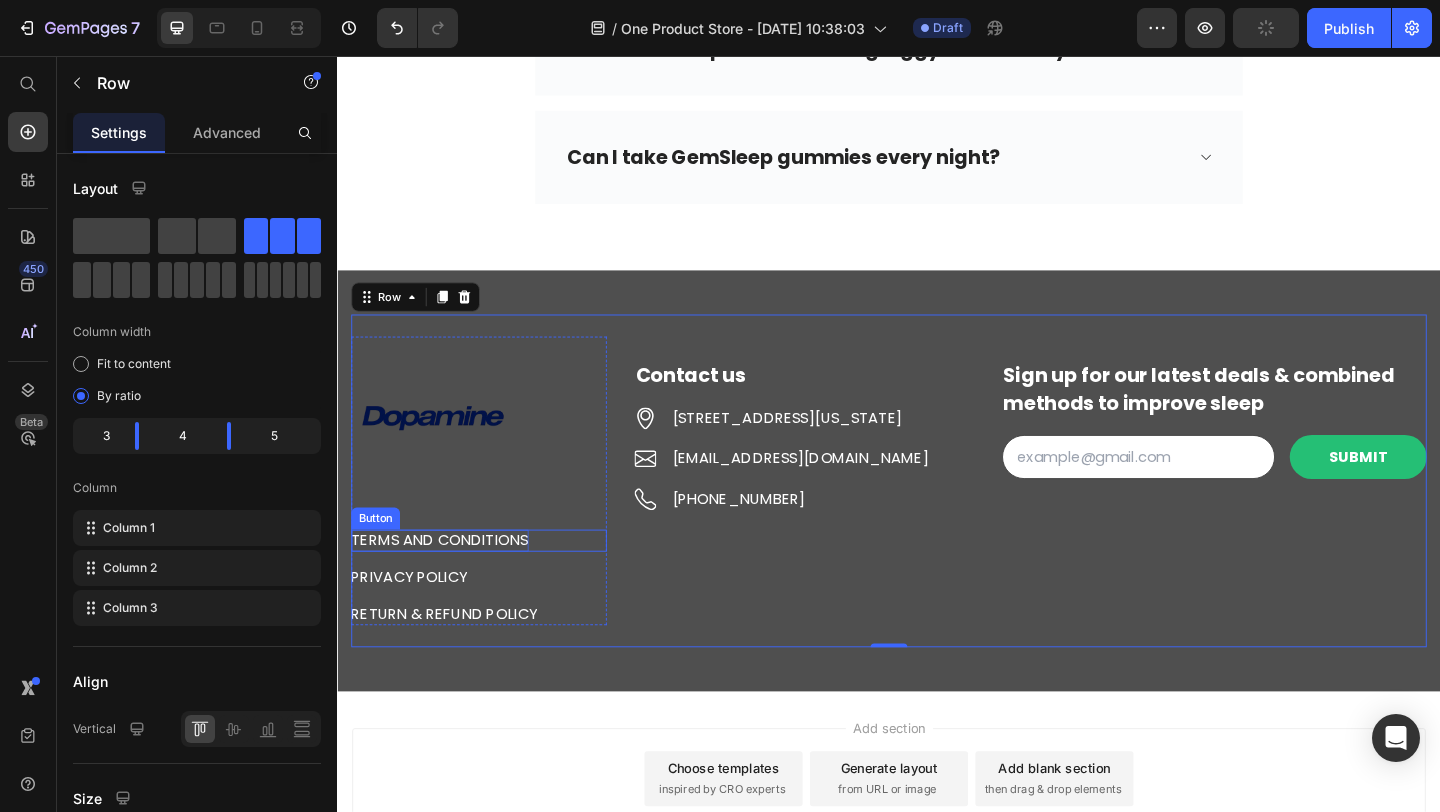 click on "TERMS AND CONDITIONS" at bounding box center [448, 583] 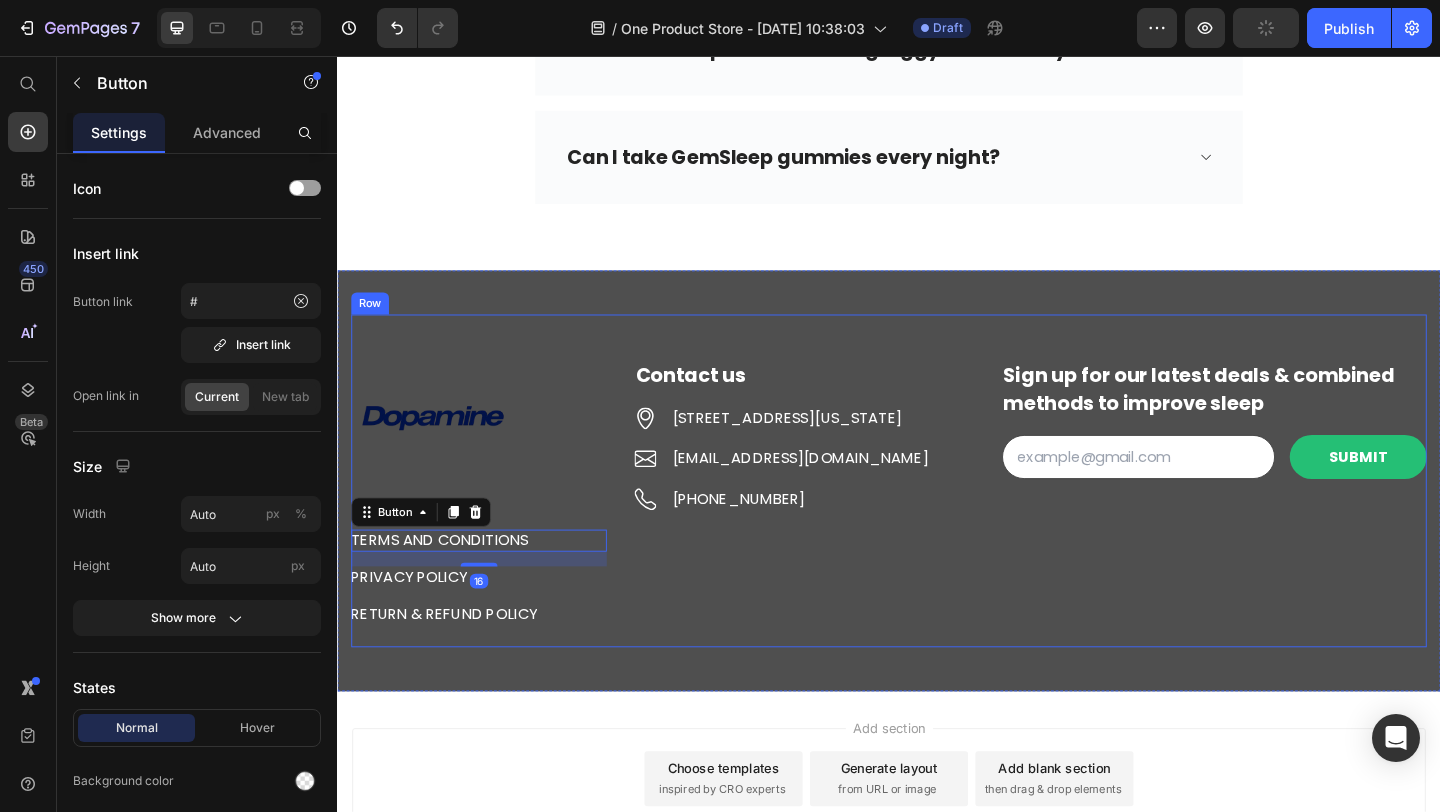 click on "Image TERMS AND CONDITIONS Button   16 PRIVACY POLICY Button RETURN & REFUND POLICY Button Row Contact us Text block
Icon [STREET_ADDRESS][US_STATE] Text block
Icon [EMAIL_ADDRESS][DOMAIN_NAME] Text block
Icon [PHONE_NUMBER] Text block Icon List Row Sign up for our latest deals & combined methods to improve sleep Text block Email Field SUBMIT Submit Button Row Newsletter Row Row Section 10" at bounding box center [937, 518] 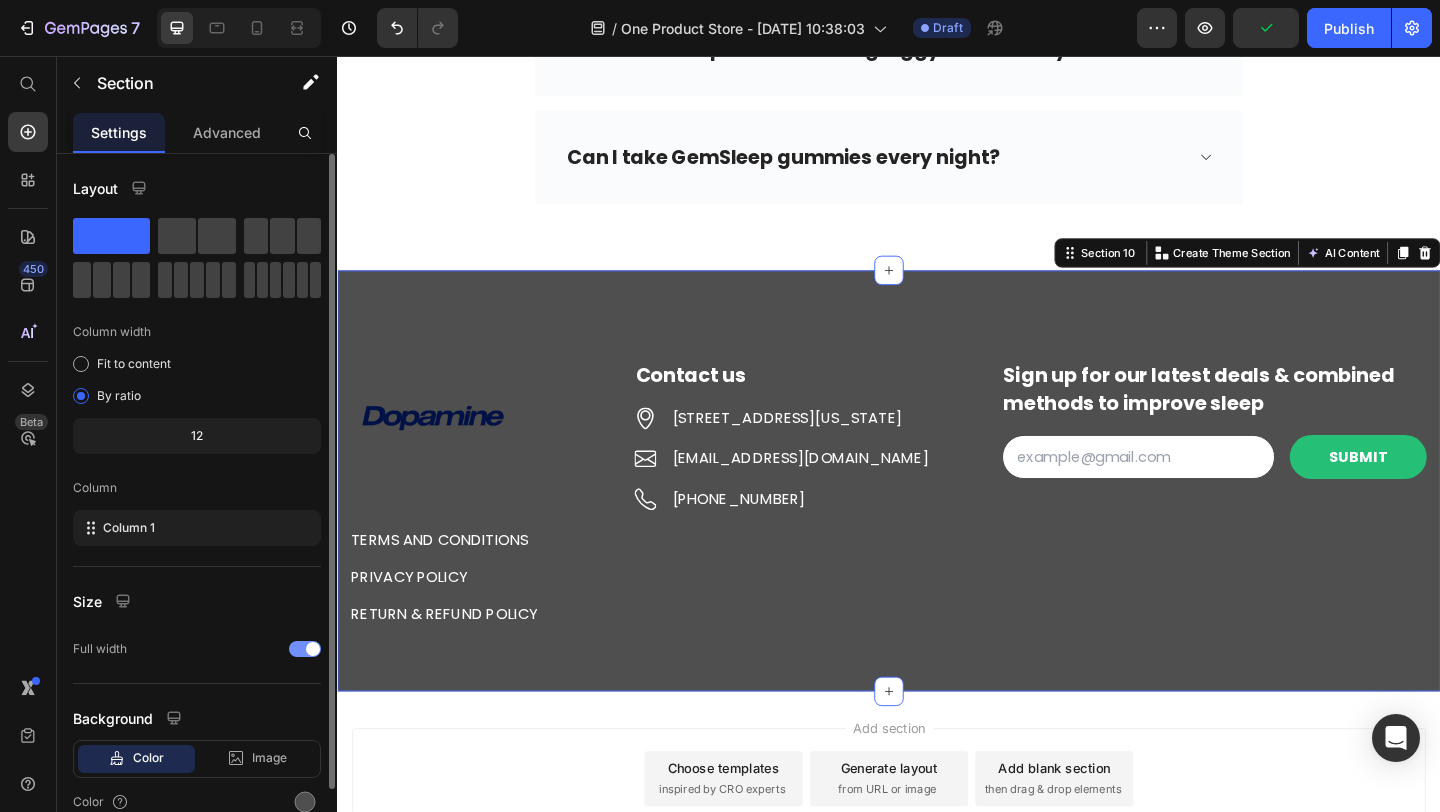 scroll, scrollTop: 93, scrollLeft: 0, axis: vertical 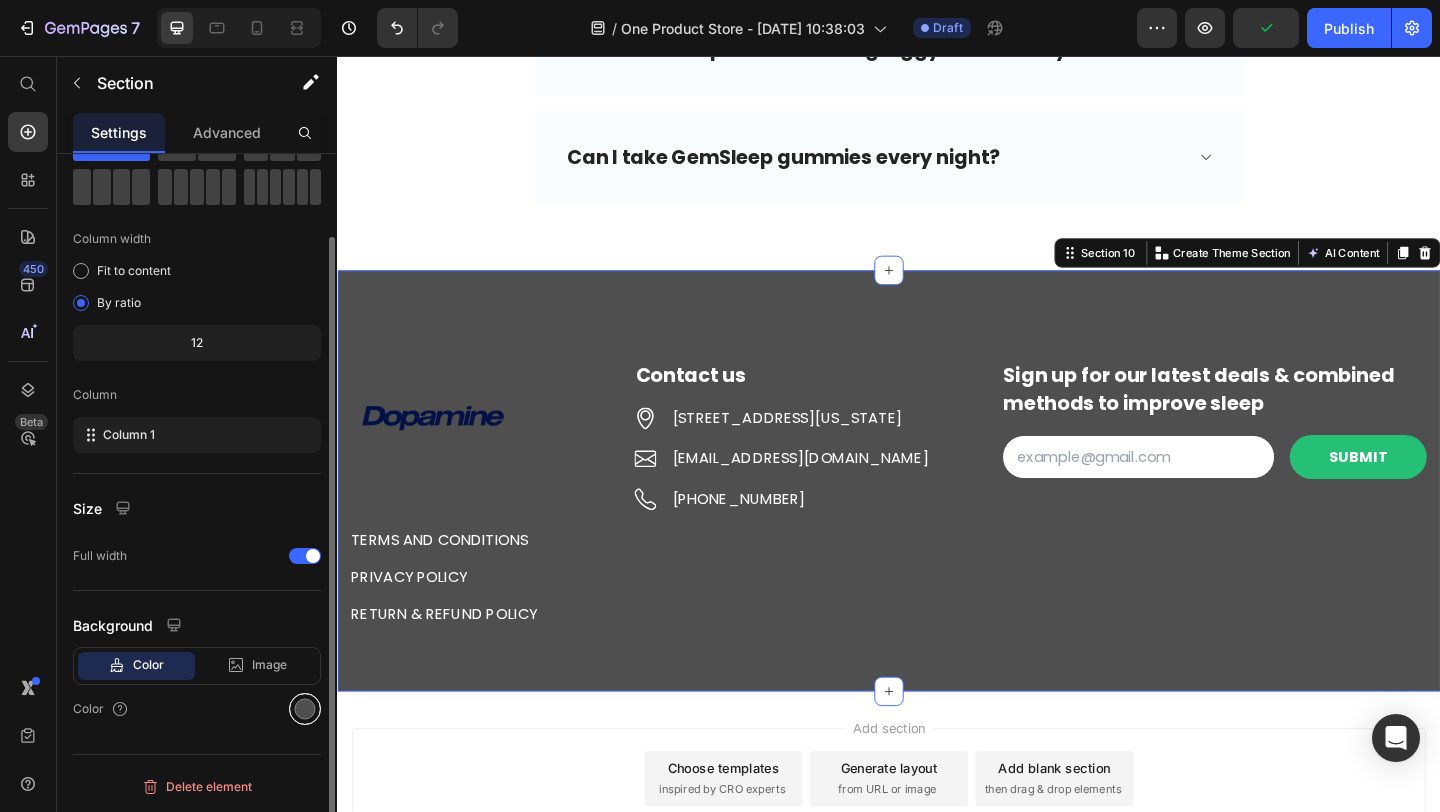 click at bounding box center (305, 709) 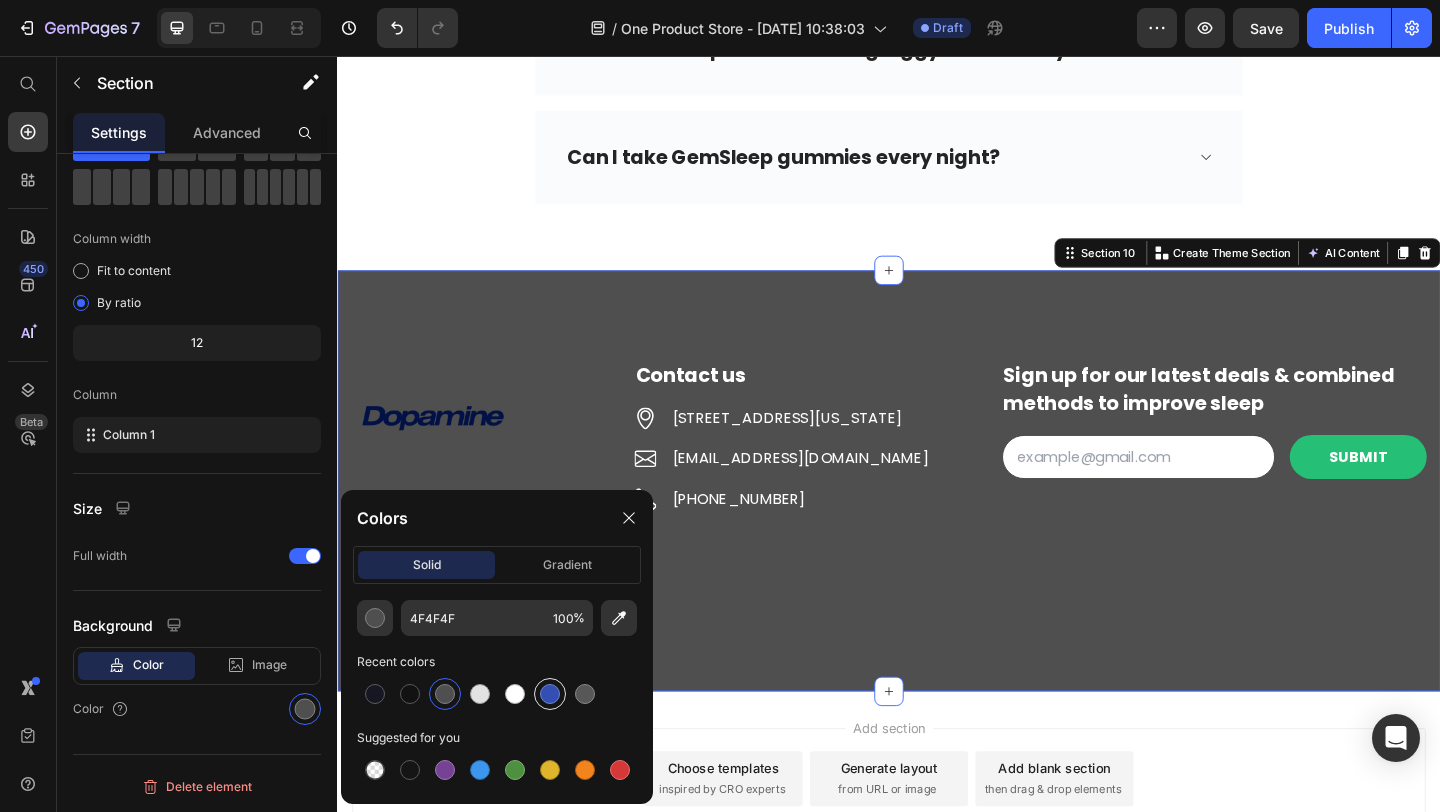 click at bounding box center [550, 694] 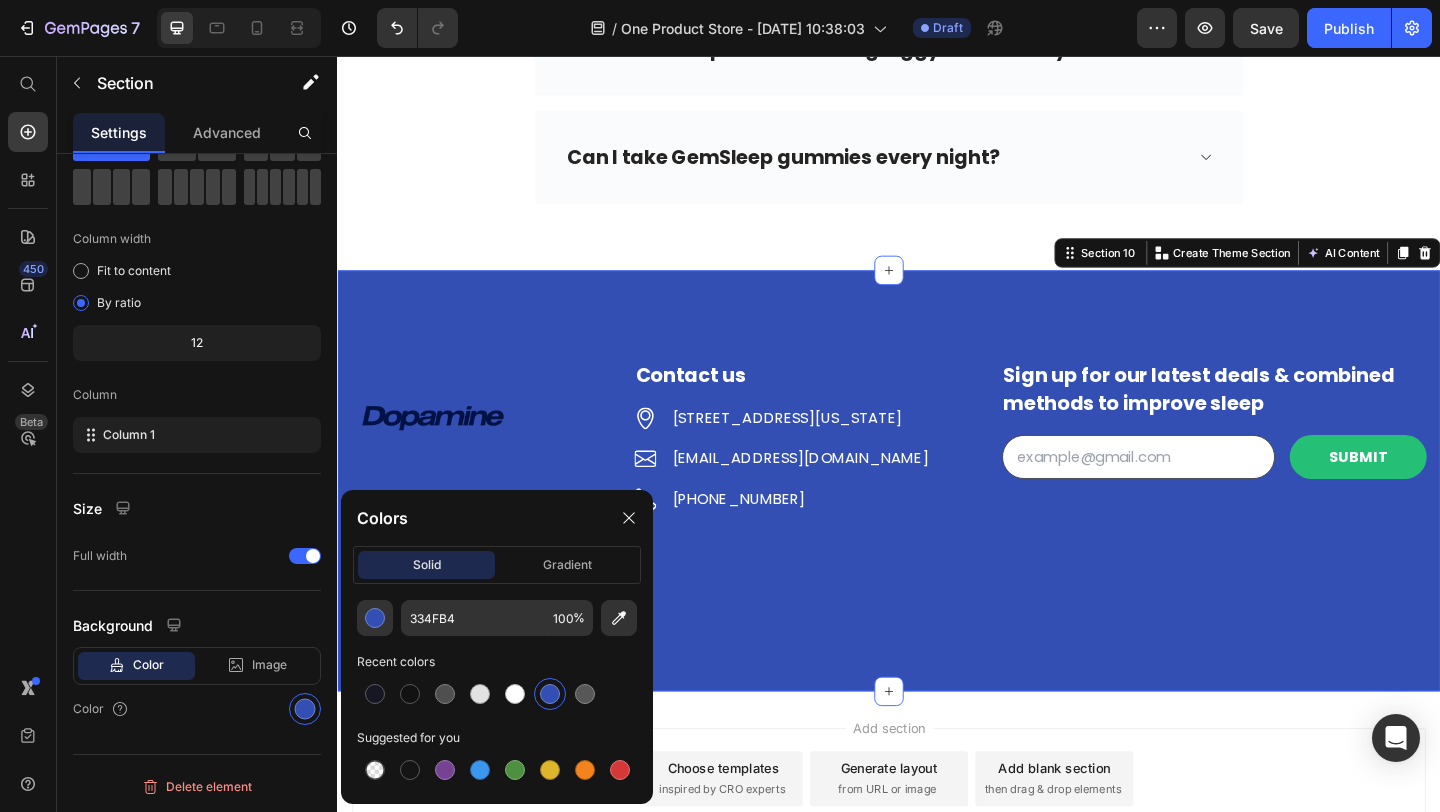 click at bounding box center [550, 694] 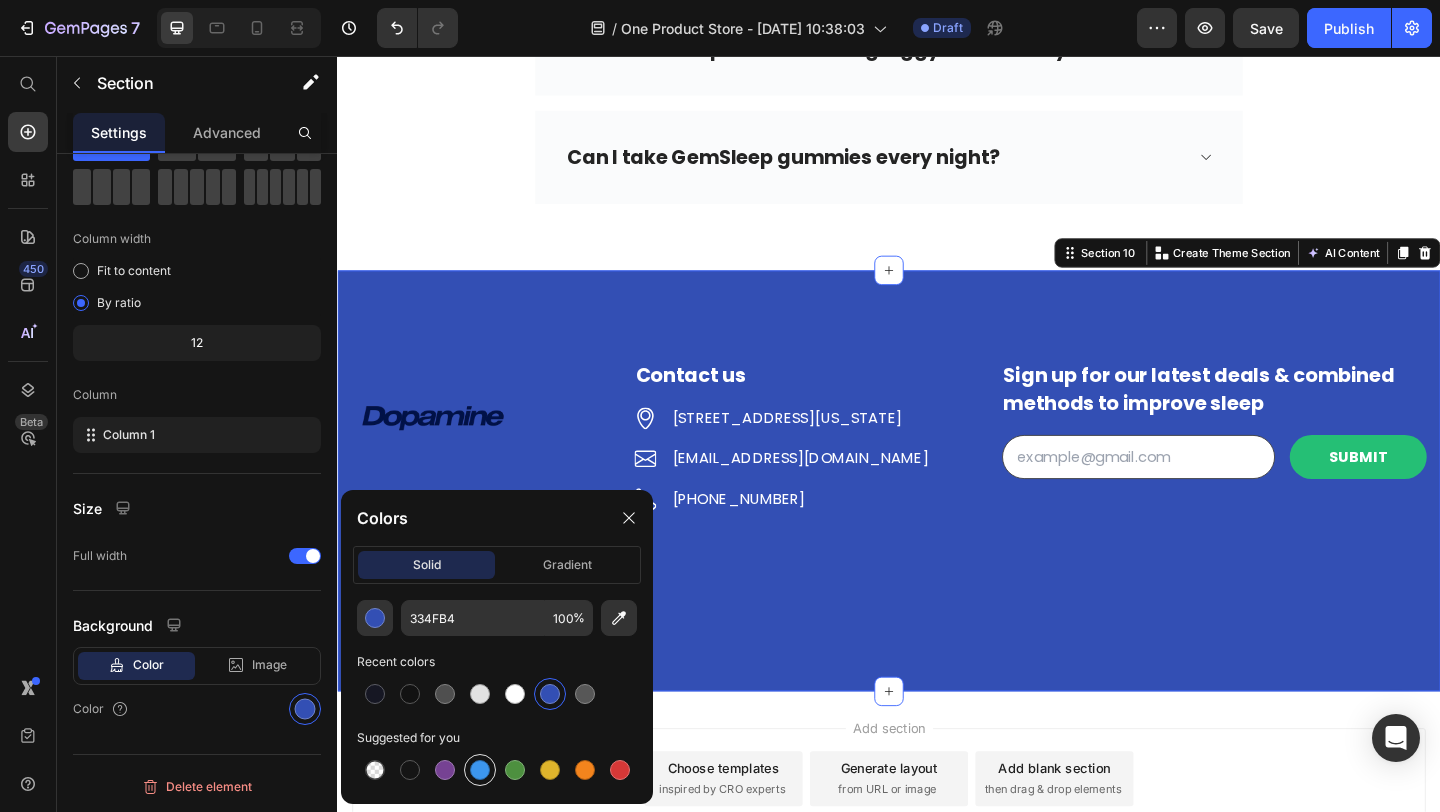 click at bounding box center (480, 770) 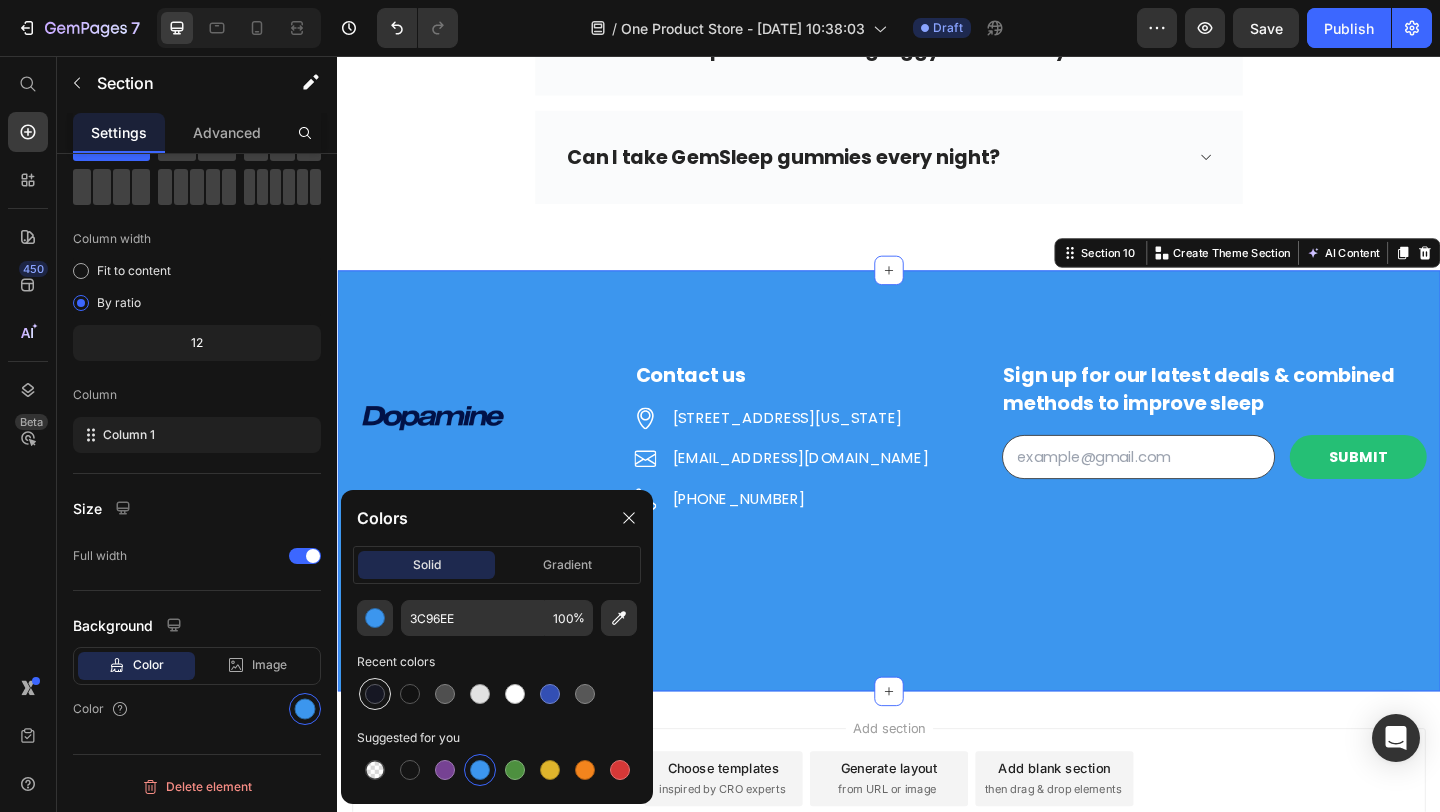 click at bounding box center (375, 694) 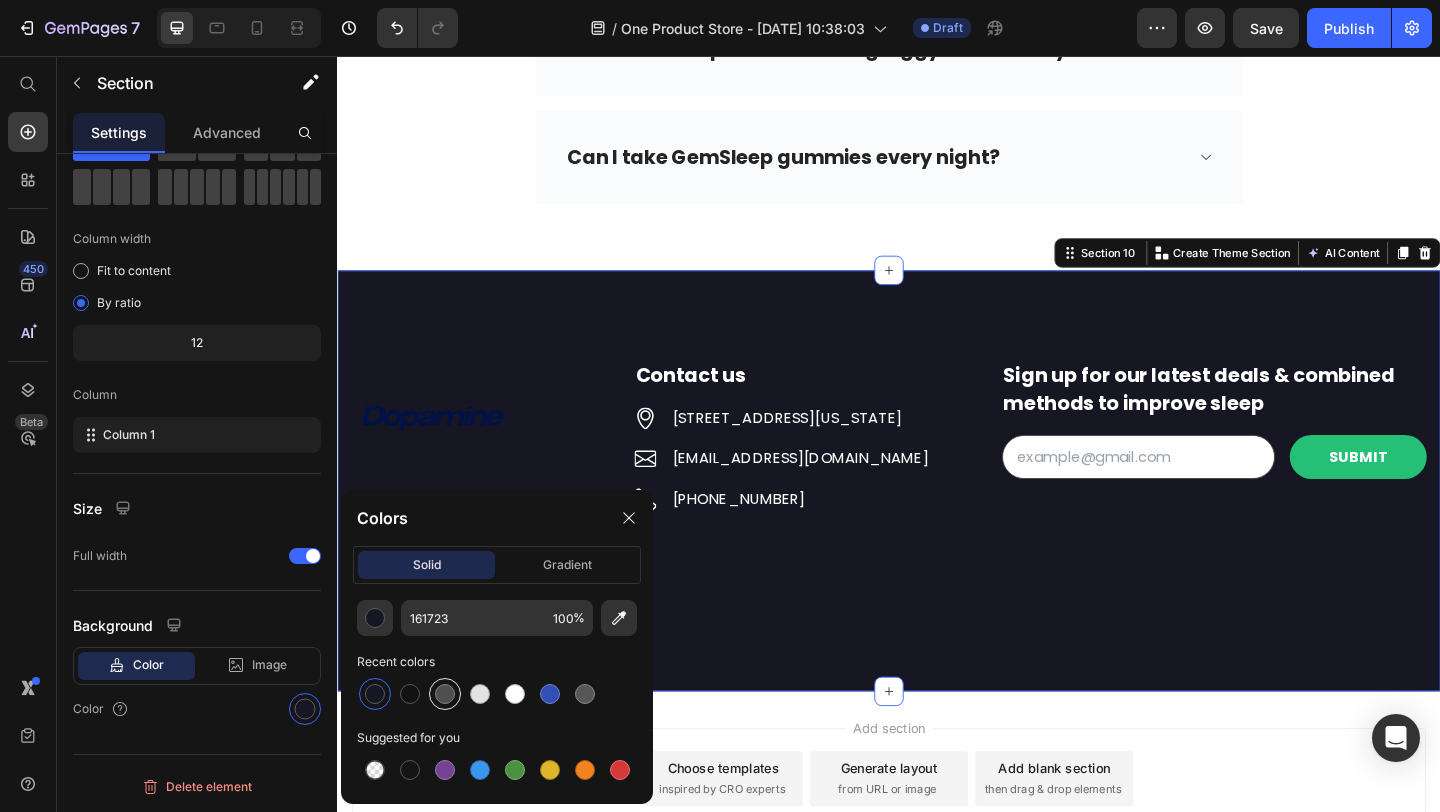click at bounding box center (445, 694) 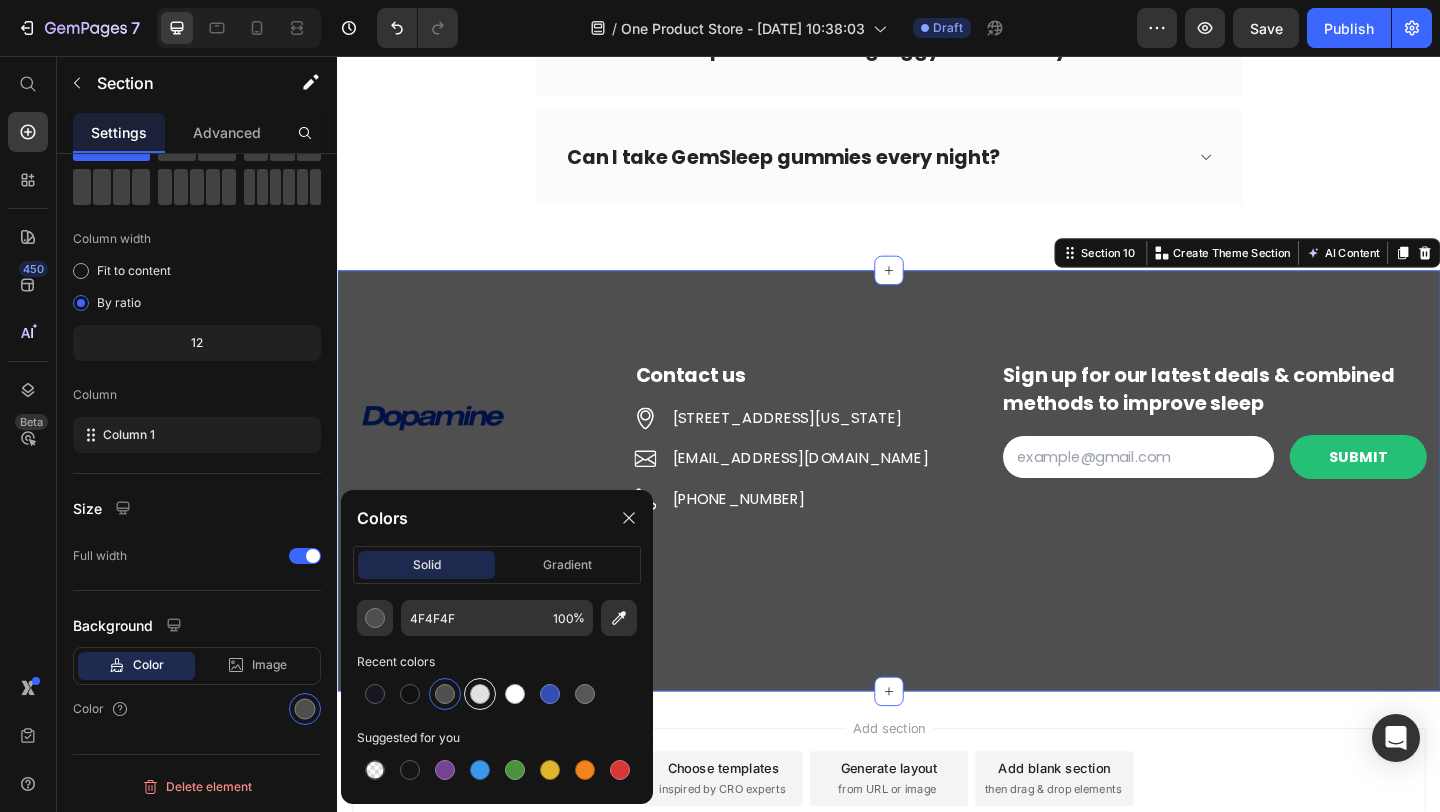 click at bounding box center [480, 694] 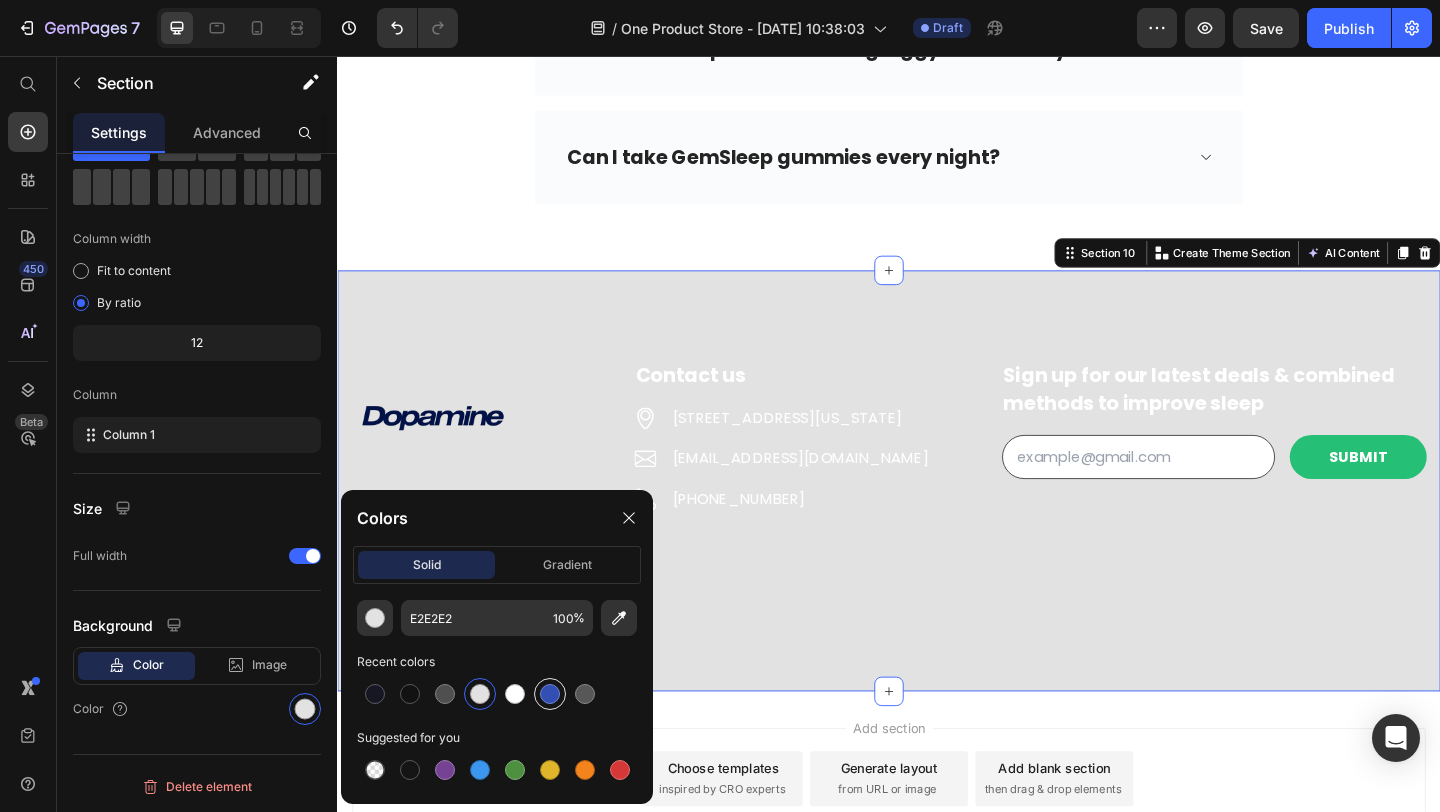 click at bounding box center (550, 694) 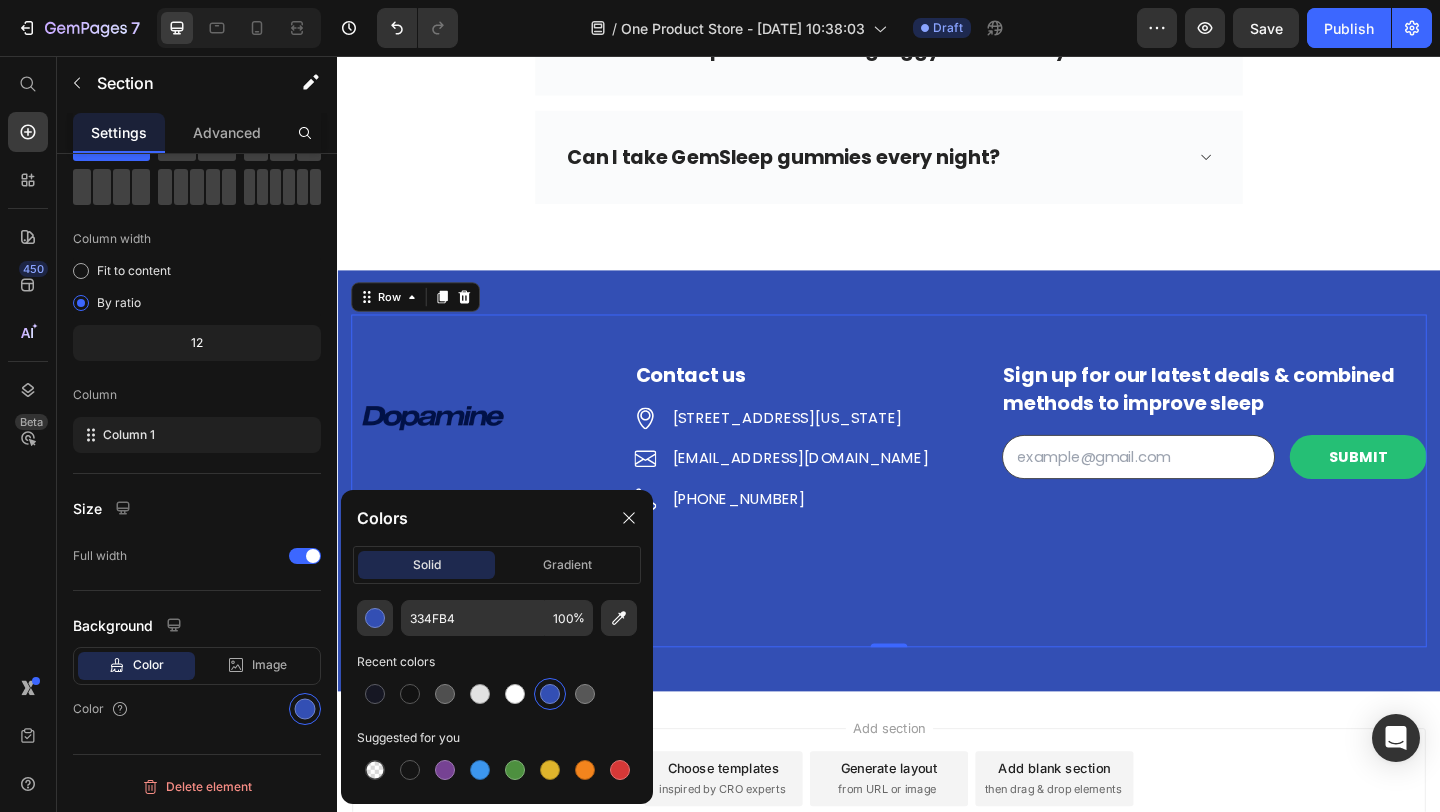 click on "Image TERMS AND CONDITIONS Button PRIVACY POLICY Button RETURN & REFUND POLICY Button Row Contact us Text block
Icon [STREET_ADDRESS][US_STATE] Text block
Icon [EMAIL_ADDRESS][DOMAIN_NAME] Text block
Icon [PHONE_NUMBER] Text block Icon List Row Sign up for our latest deals & combined methods to improve sleep Text block Email Field SUBMIT Submit Button Row Newsletter Row Row   0" at bounding box center [937, 518] 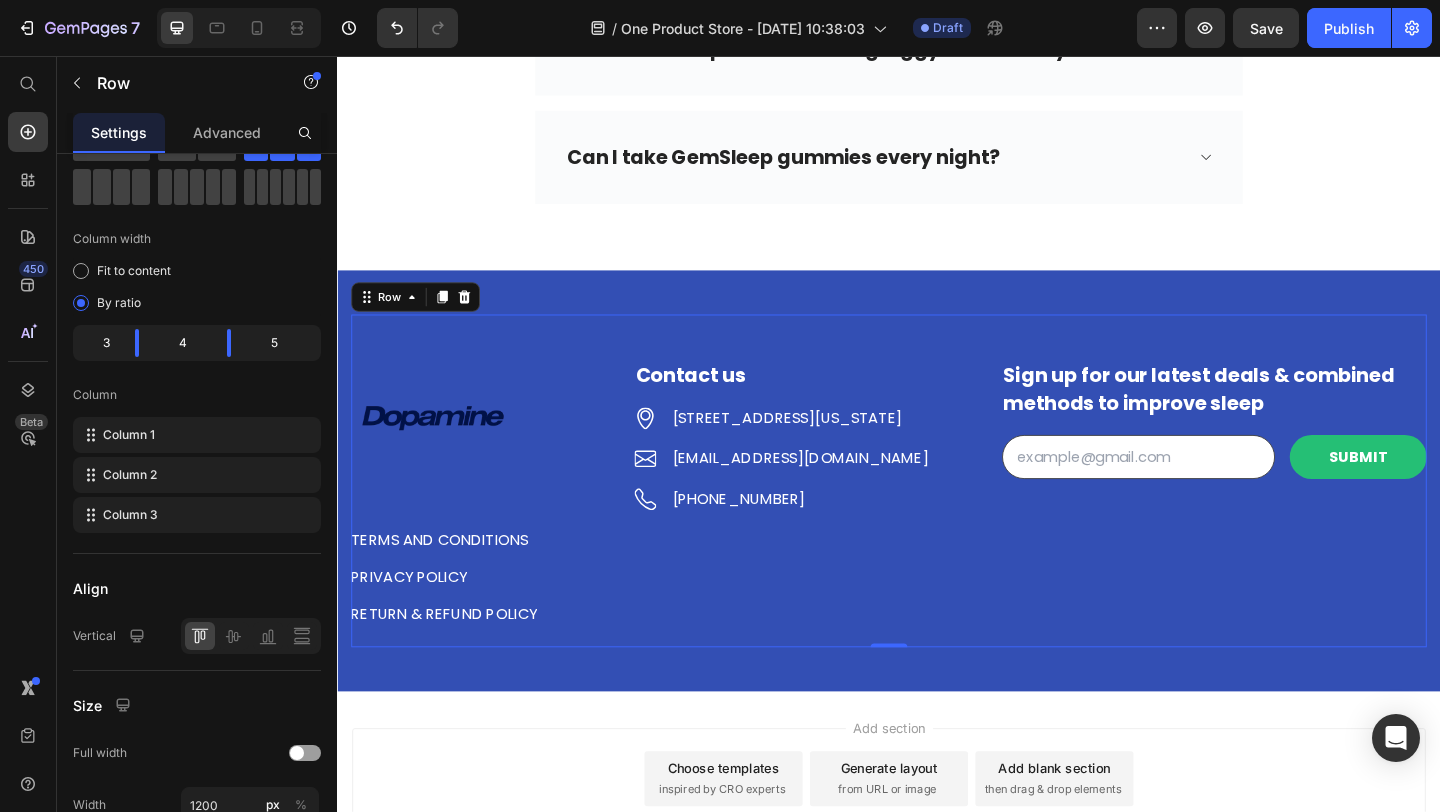 scroll, scrollTop: 0, scrollLeft: 0, axis: both 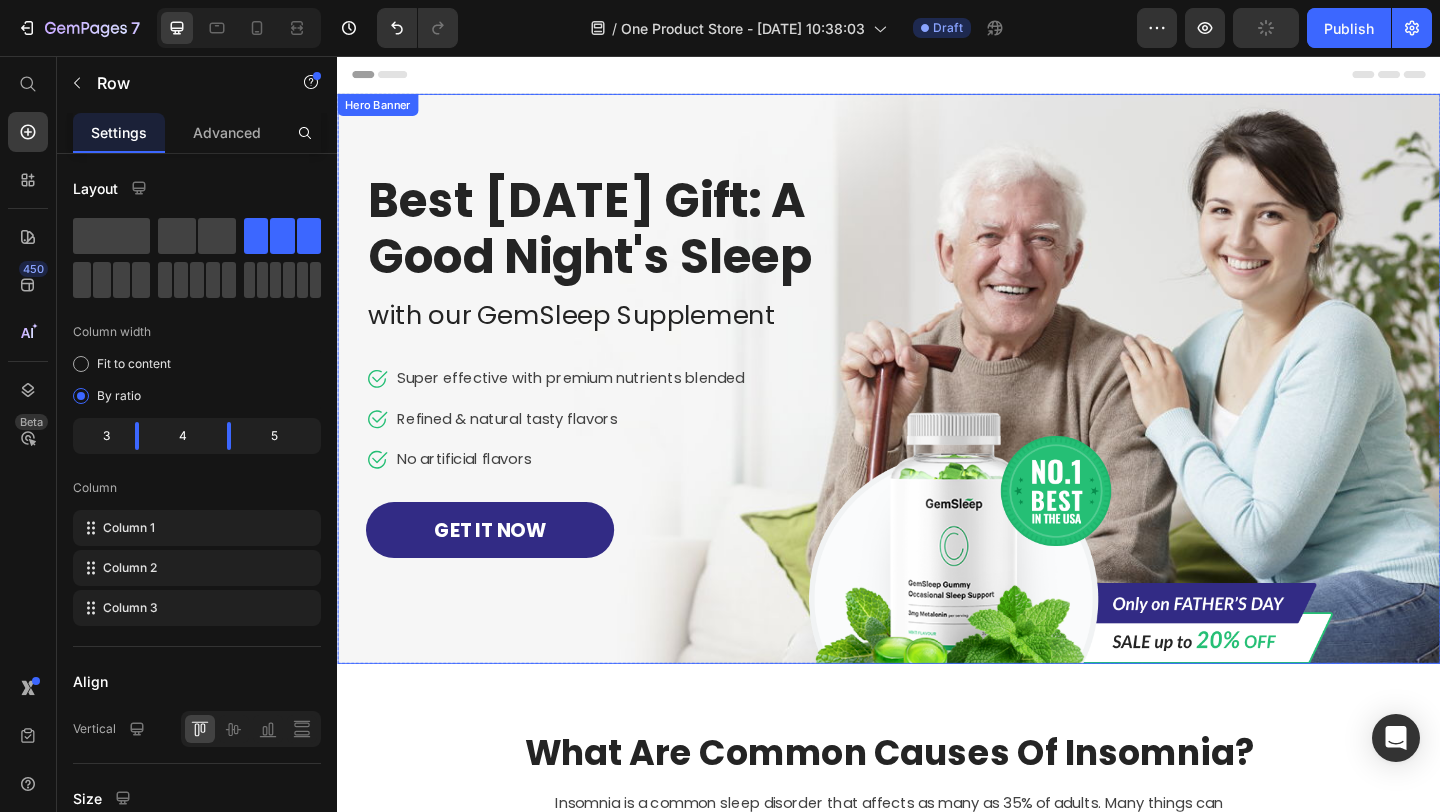 click on "Image Row Best [DATE] Gift: A Good Night's Sleep Heading with our GemSleep Supplement Text block       Icon Super effective with premium nutrients blended Text block       Icon Refined & natural tasty flavors Text block       Icon No artificial flavors Text block Icon List GET IT NOW Button Row Image" at bounding box center (937, 407) 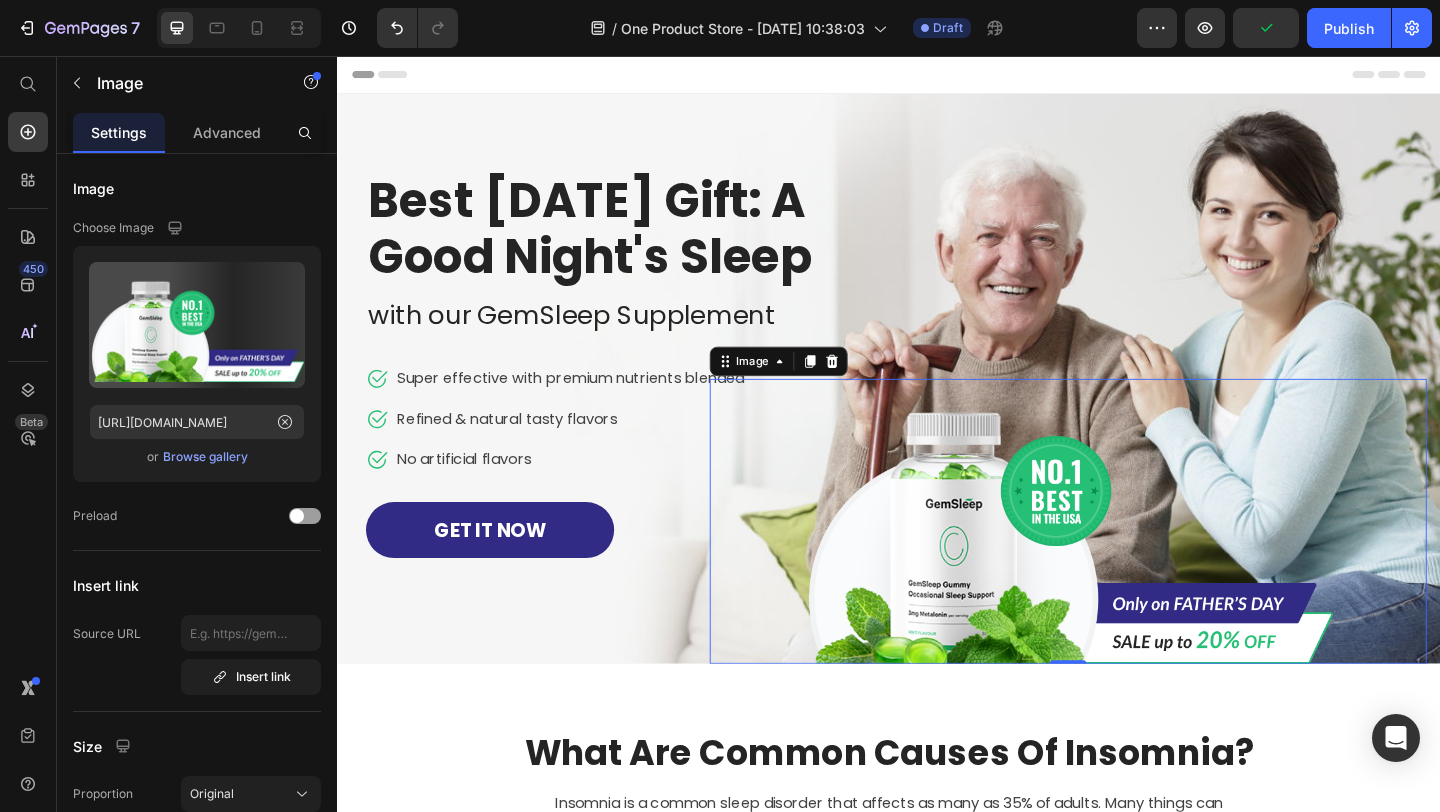 click at bounding box center (1132, 562) 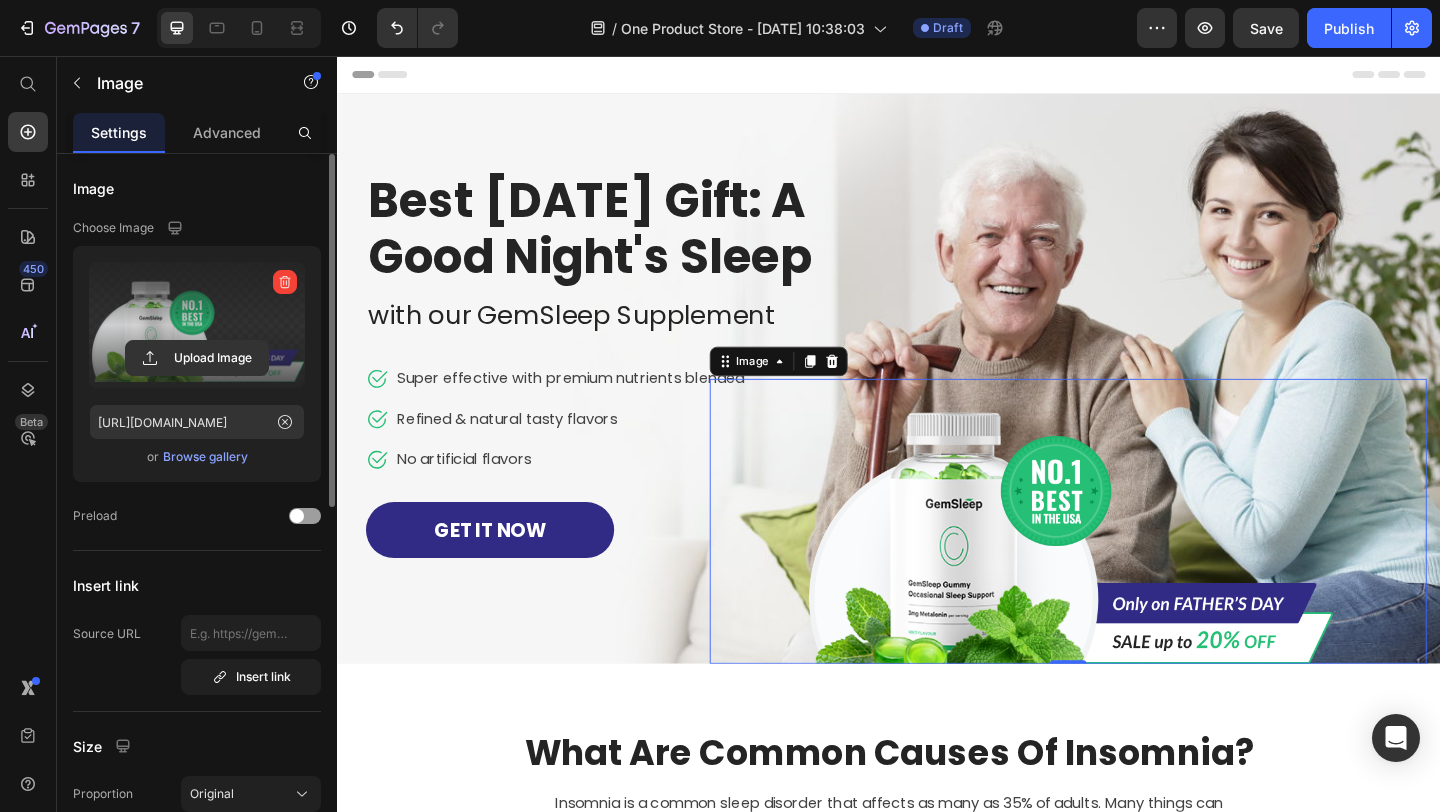 click at bounding box center (285, 282) 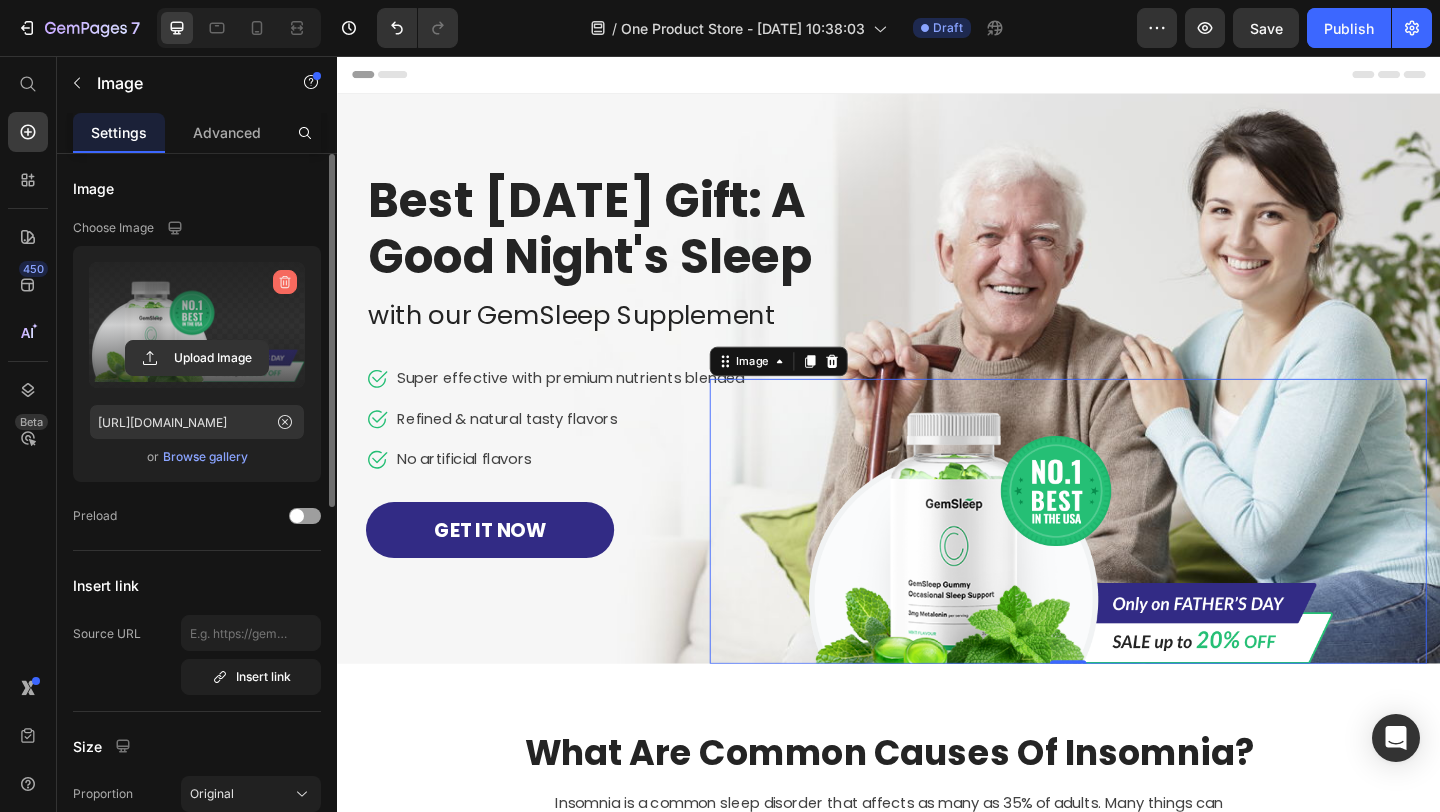 click at bounding box center (285, 282) 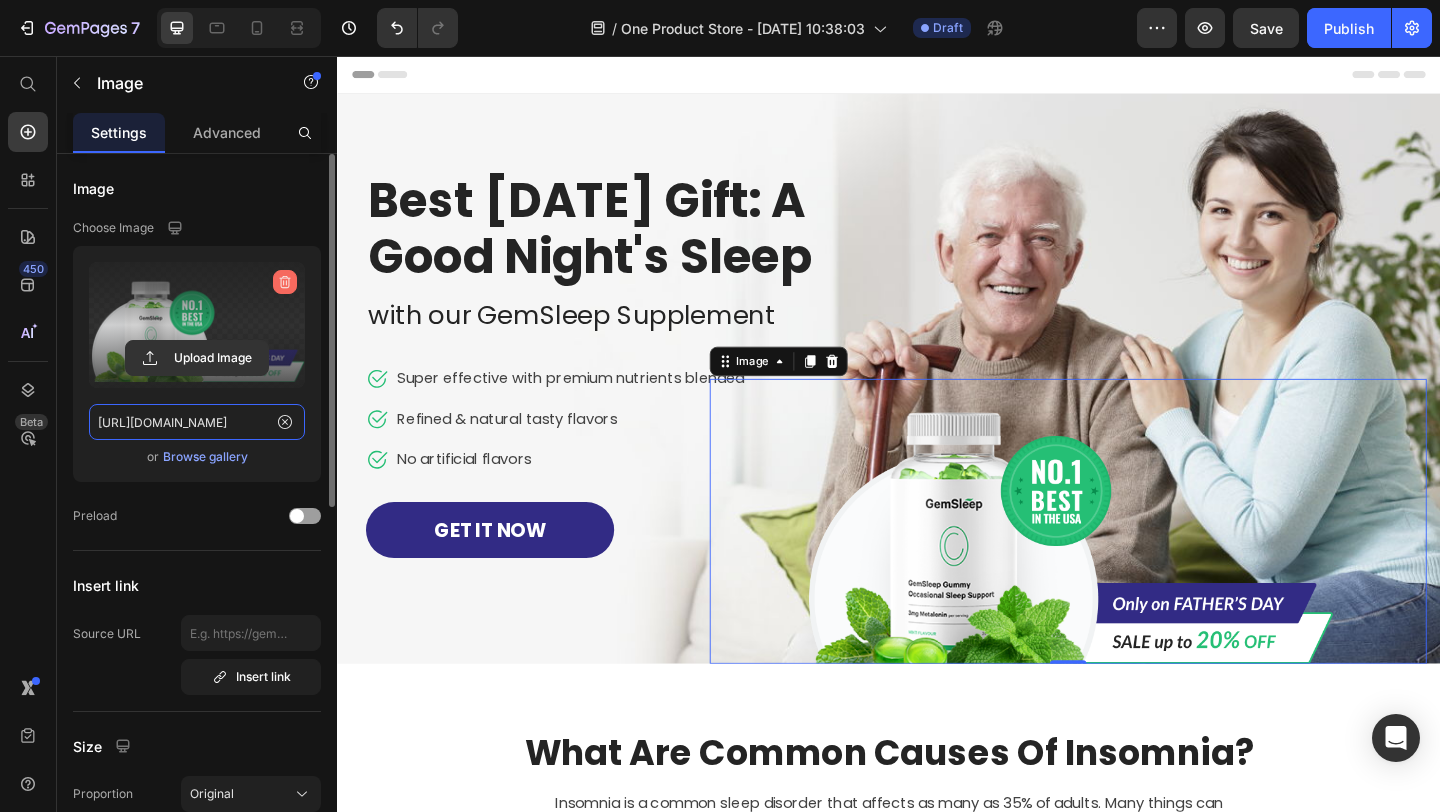 type 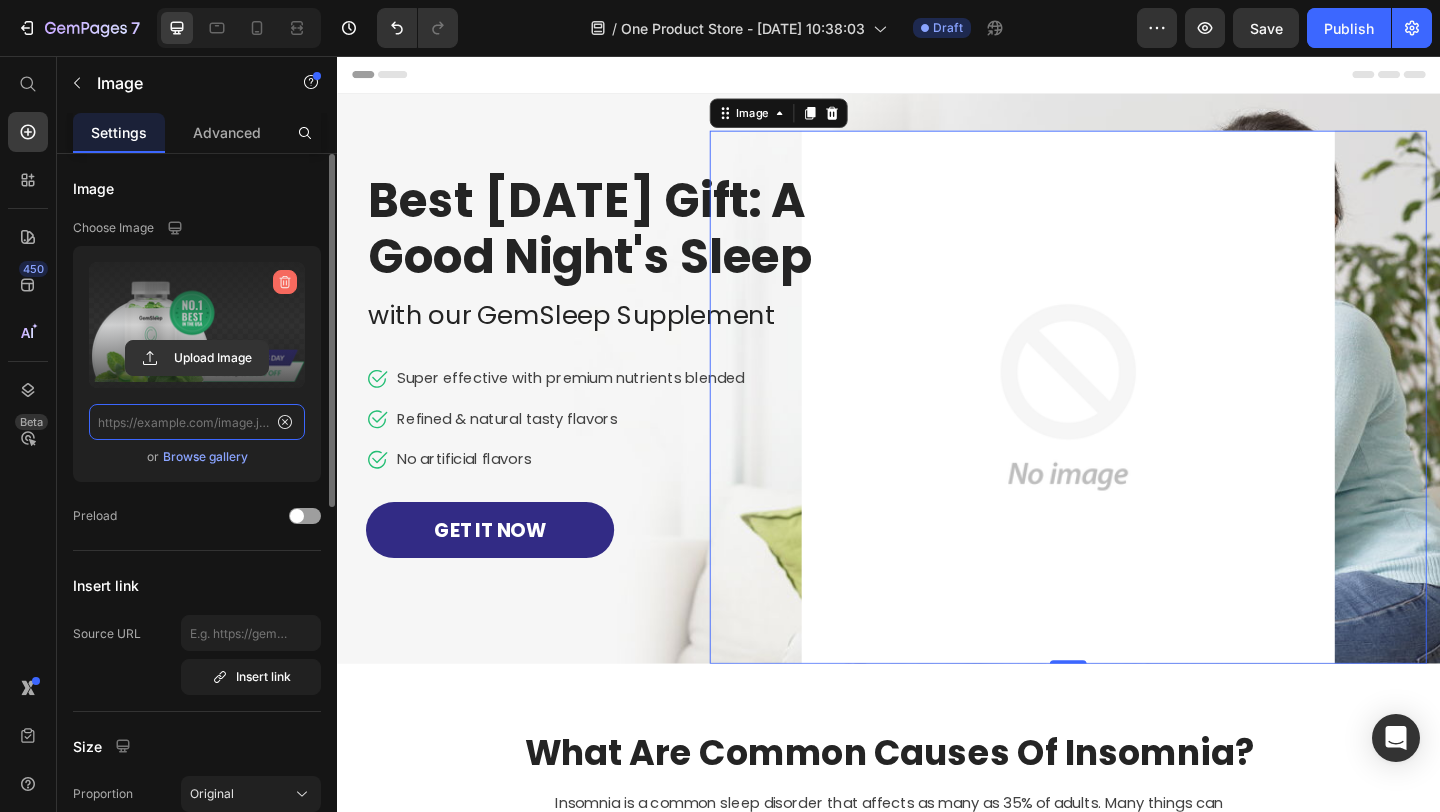 scroll, scrollTop: 0, scrollLeft: 0, axis: both 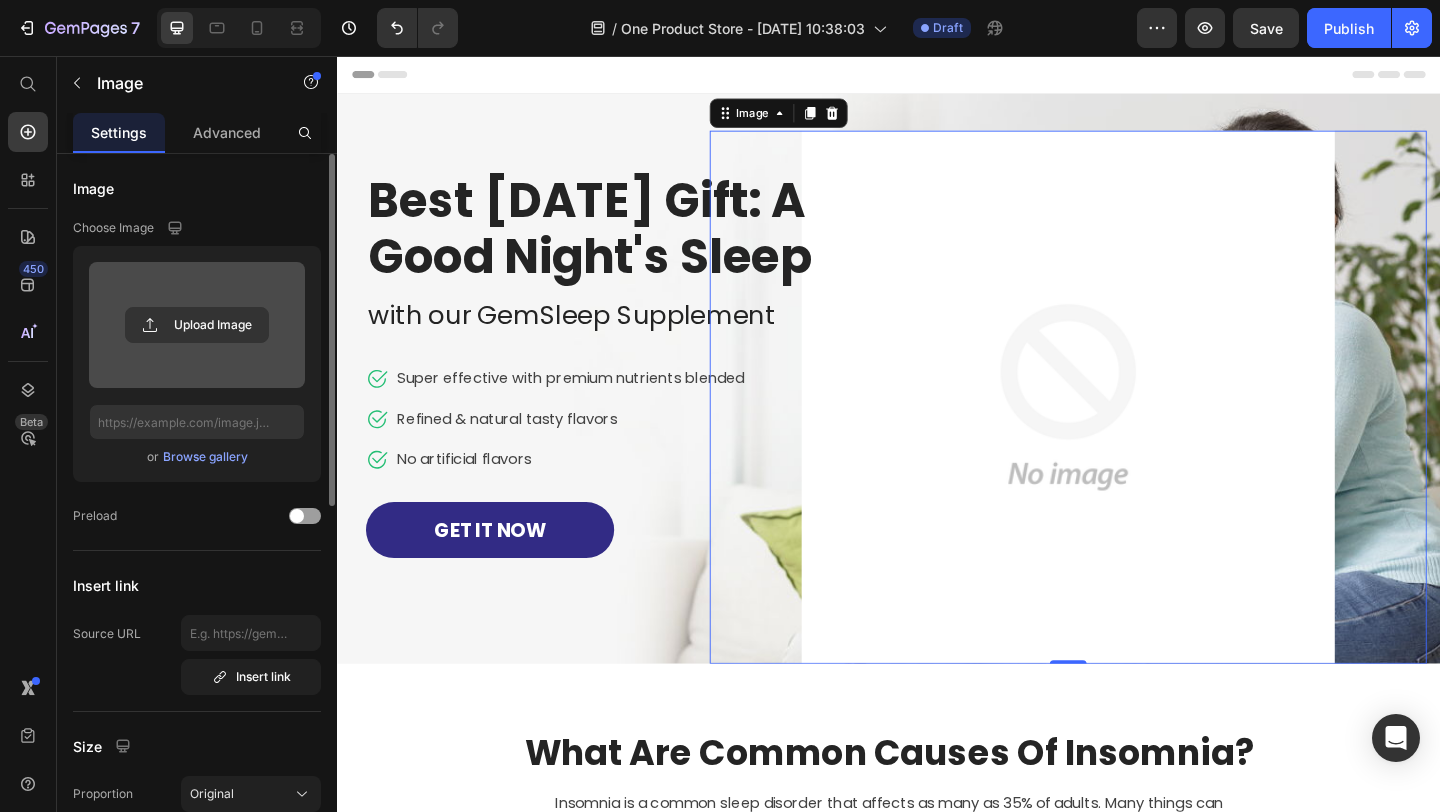 click at bounding box center [1132, 427] 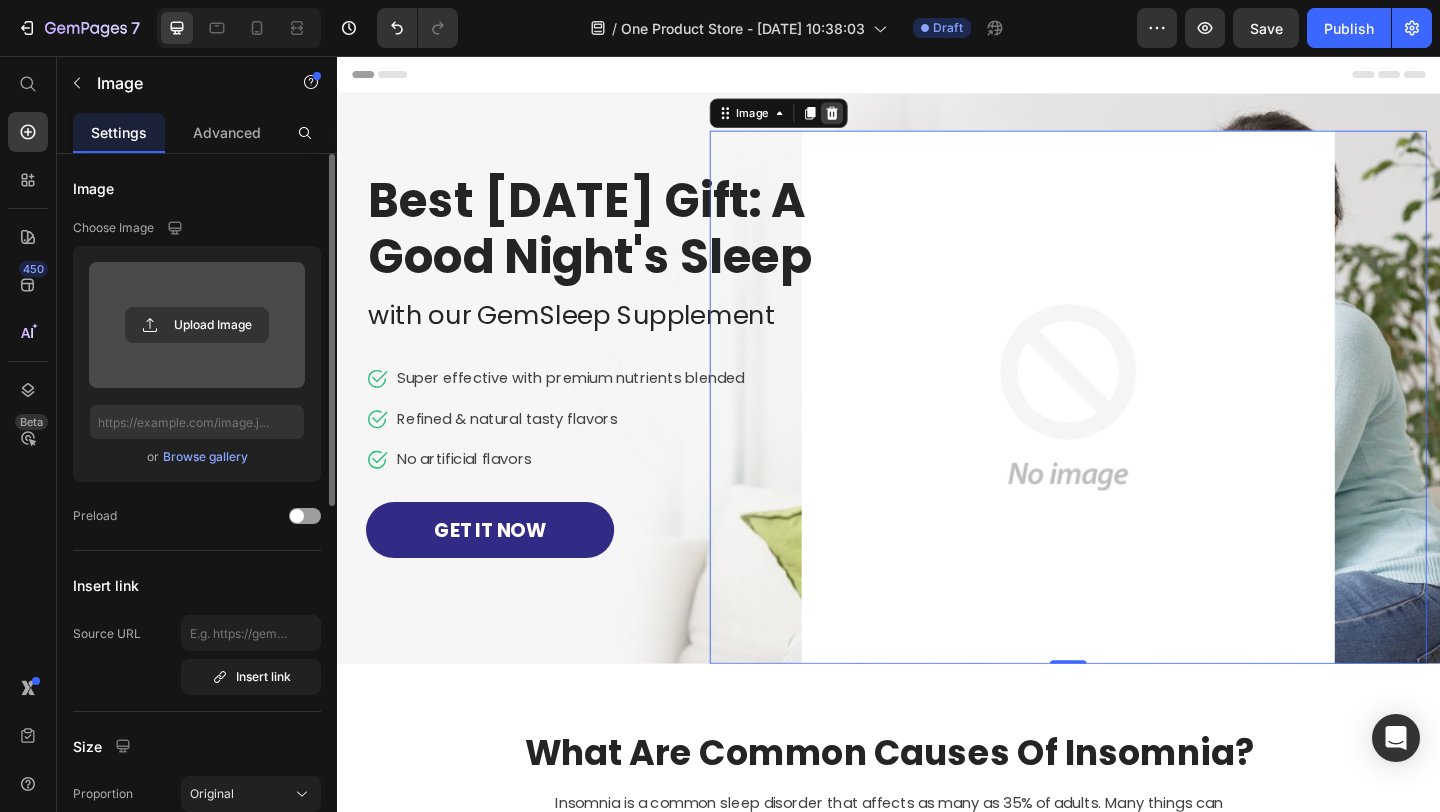 click 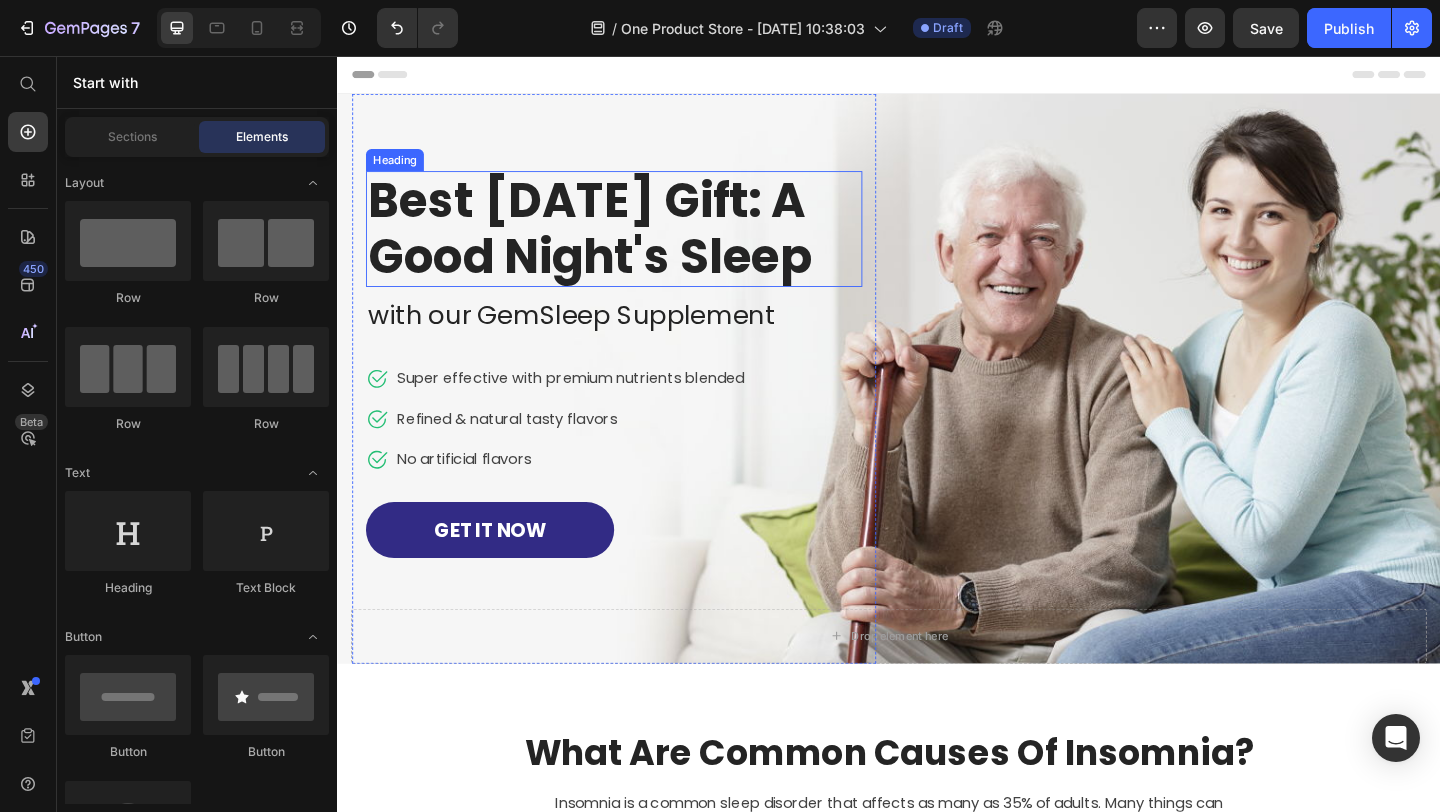 click on "Drop element here Row Best [DATE] Gift: A Good Night's Sleep Heading with our GemSleep Supplement Text block       Icon Super effective with premium nutrients blended Text block       Icon Refined & natural tasty flavors Text block       Icon No artificial flavors Text block Icon List GET IT NOW Button Row Image" at bounding box center (937, 407) 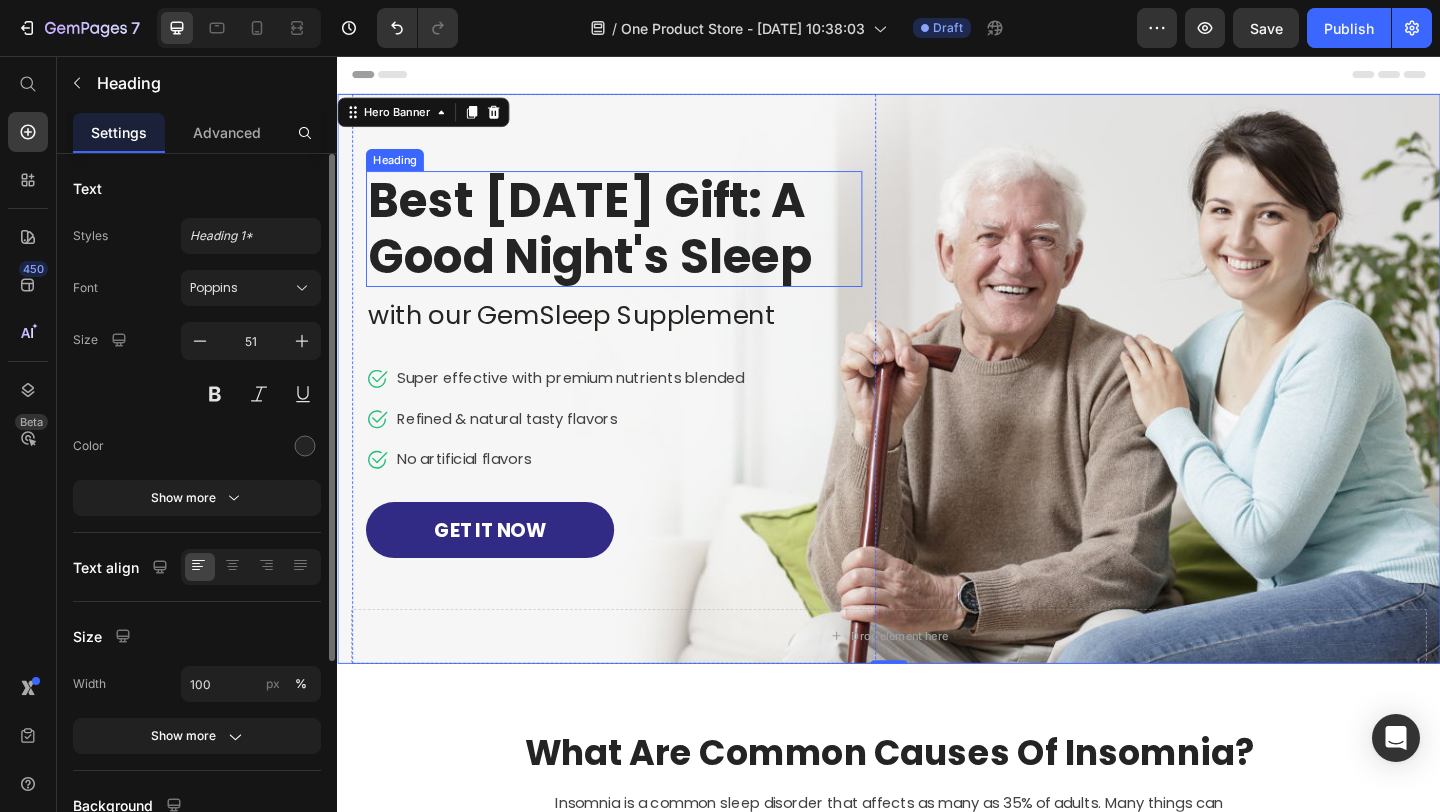 click on "Best [DATE] Gift: A Good Night's Sleep" at bounding box center [638, 244] 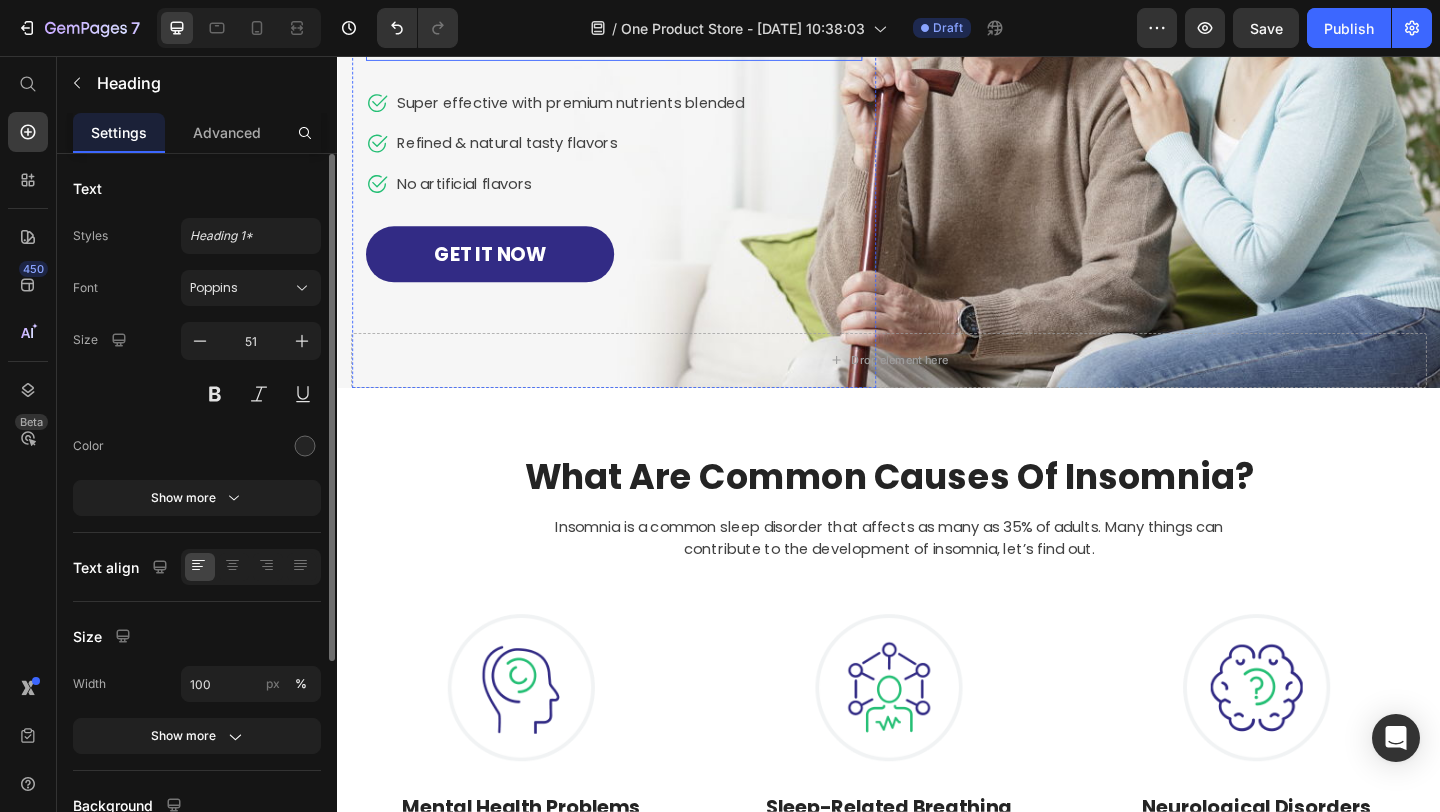 scroll, scrollTop: 187, scrollLeft: 0, axis: vertical 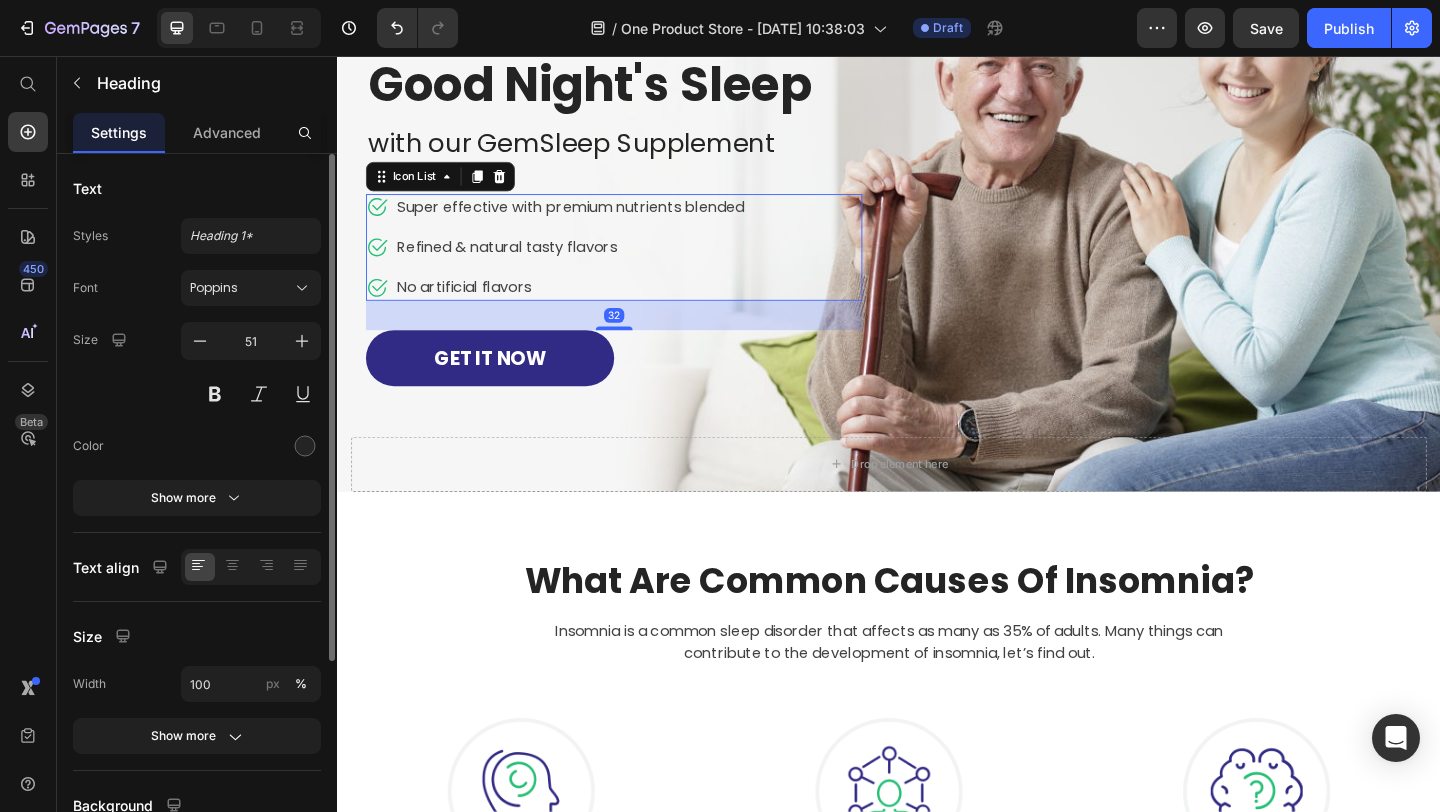click on "Icon Super effective with premium nutrients blended Text block       Icon Refined & natural tasty flavors Text block       Icon No artificial flavors Text block" at bounding box center [575, 264] 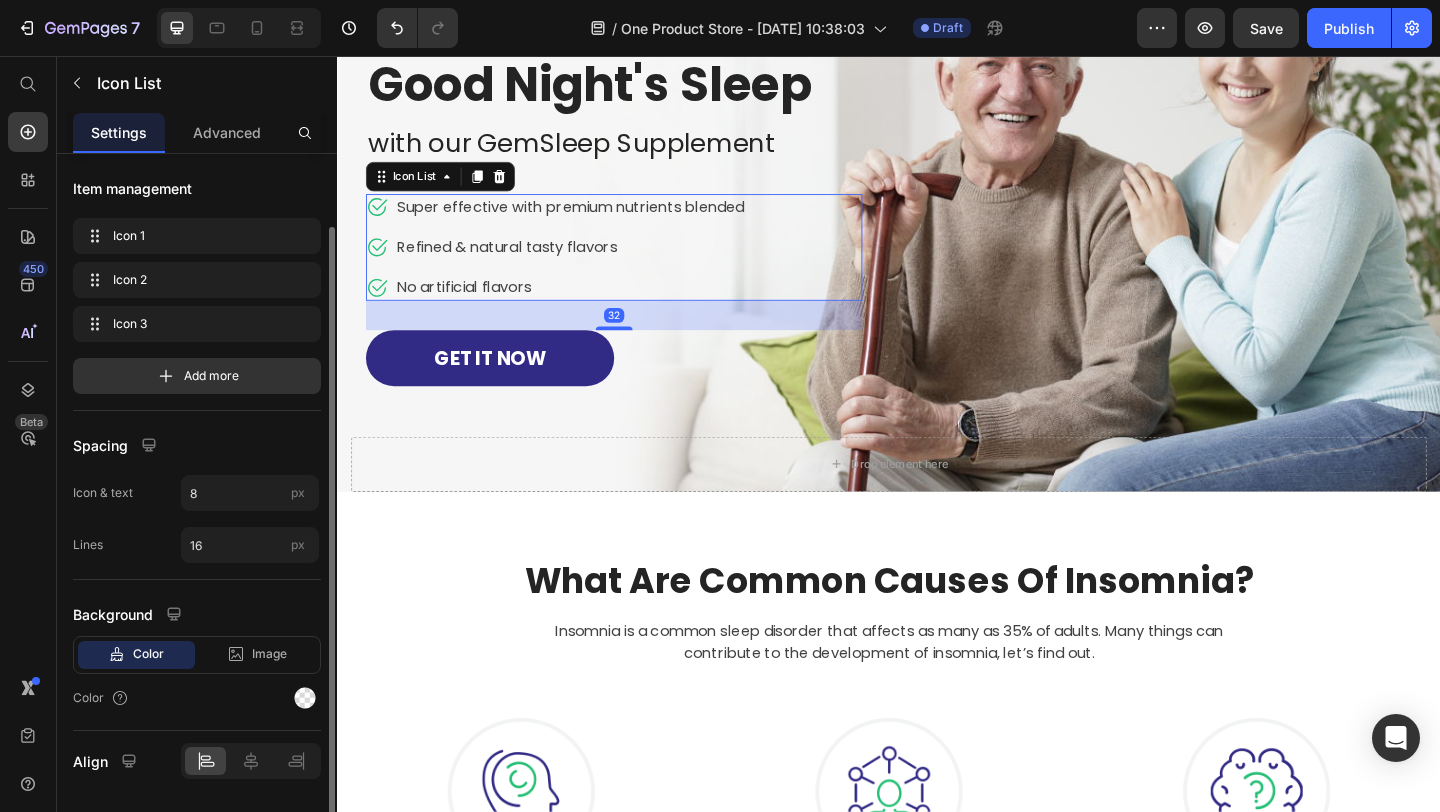 scroll, scrollTop: 58, scrollLeft: 0, axis: vertical 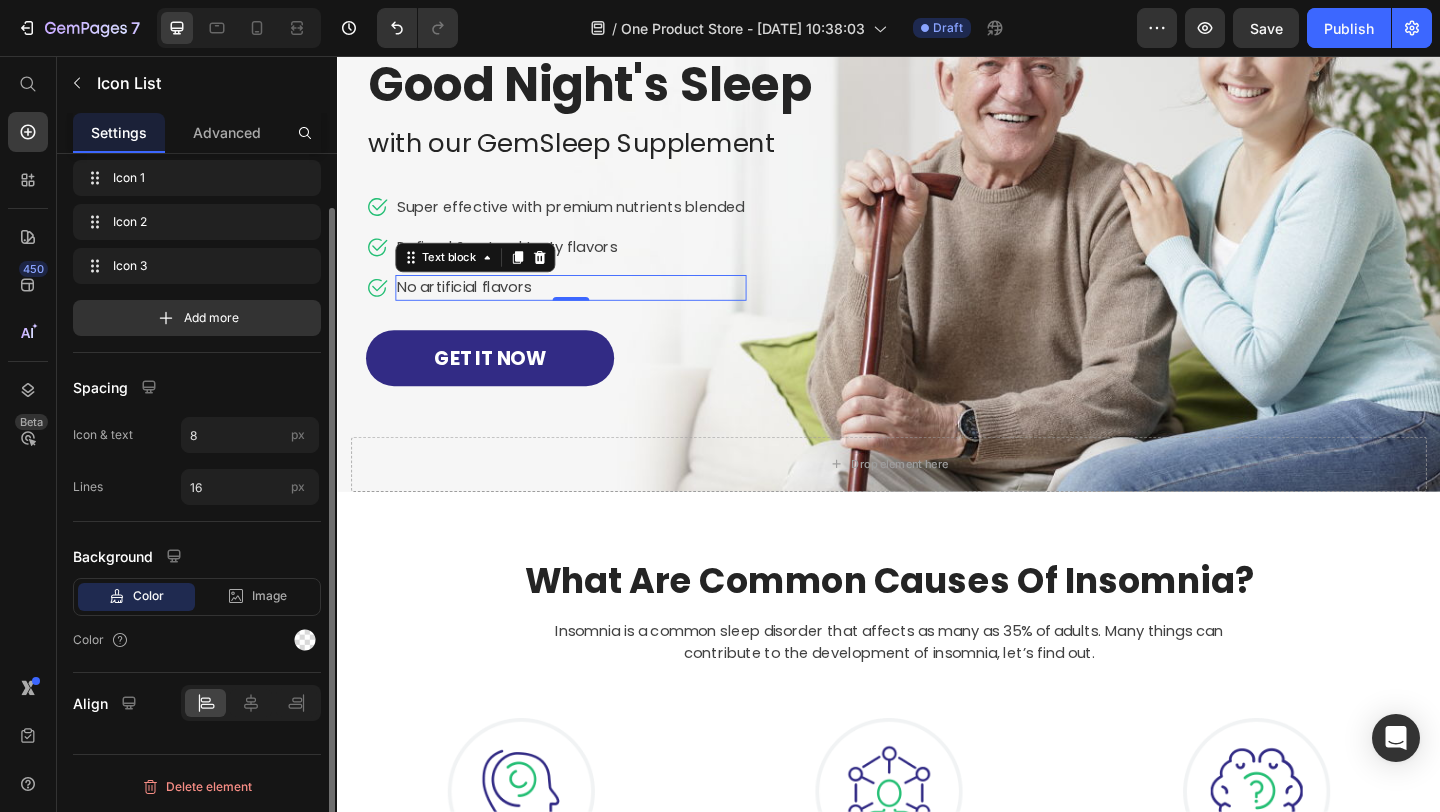 click on "Text block" at bounding box center [487, 275] 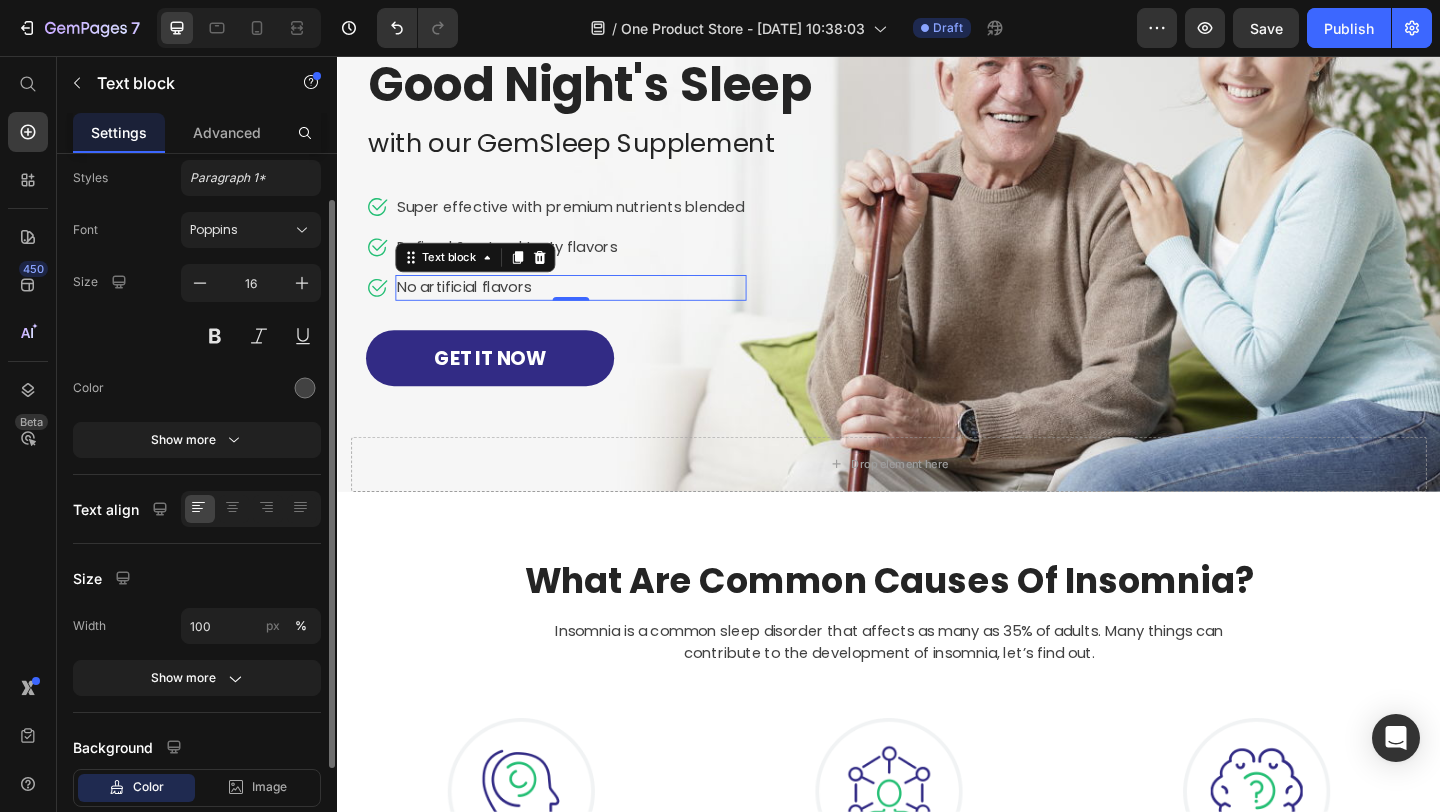 scroll, scrollTop: 0, scrollLeft: 0, axis: both 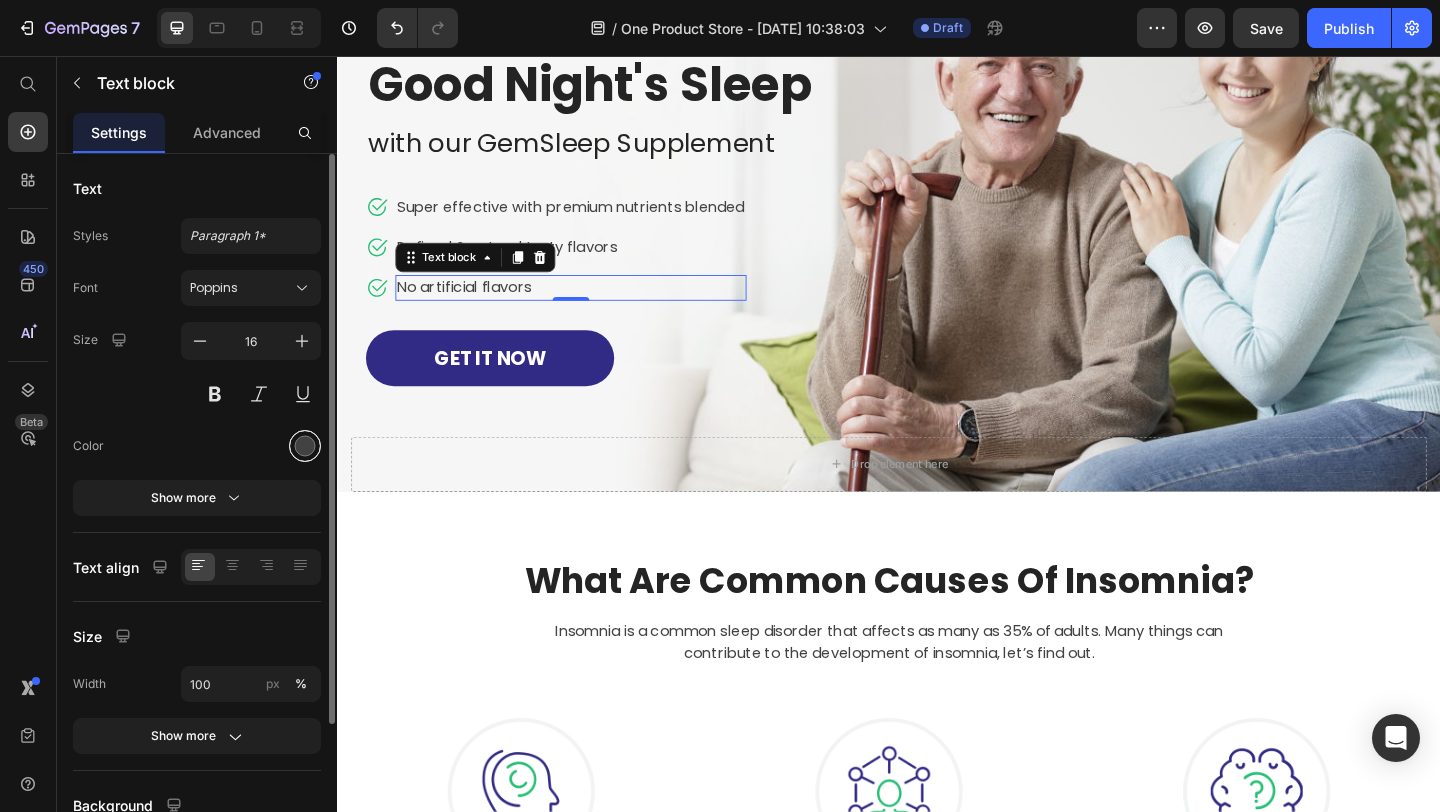 click at bounding box center [305, 446] 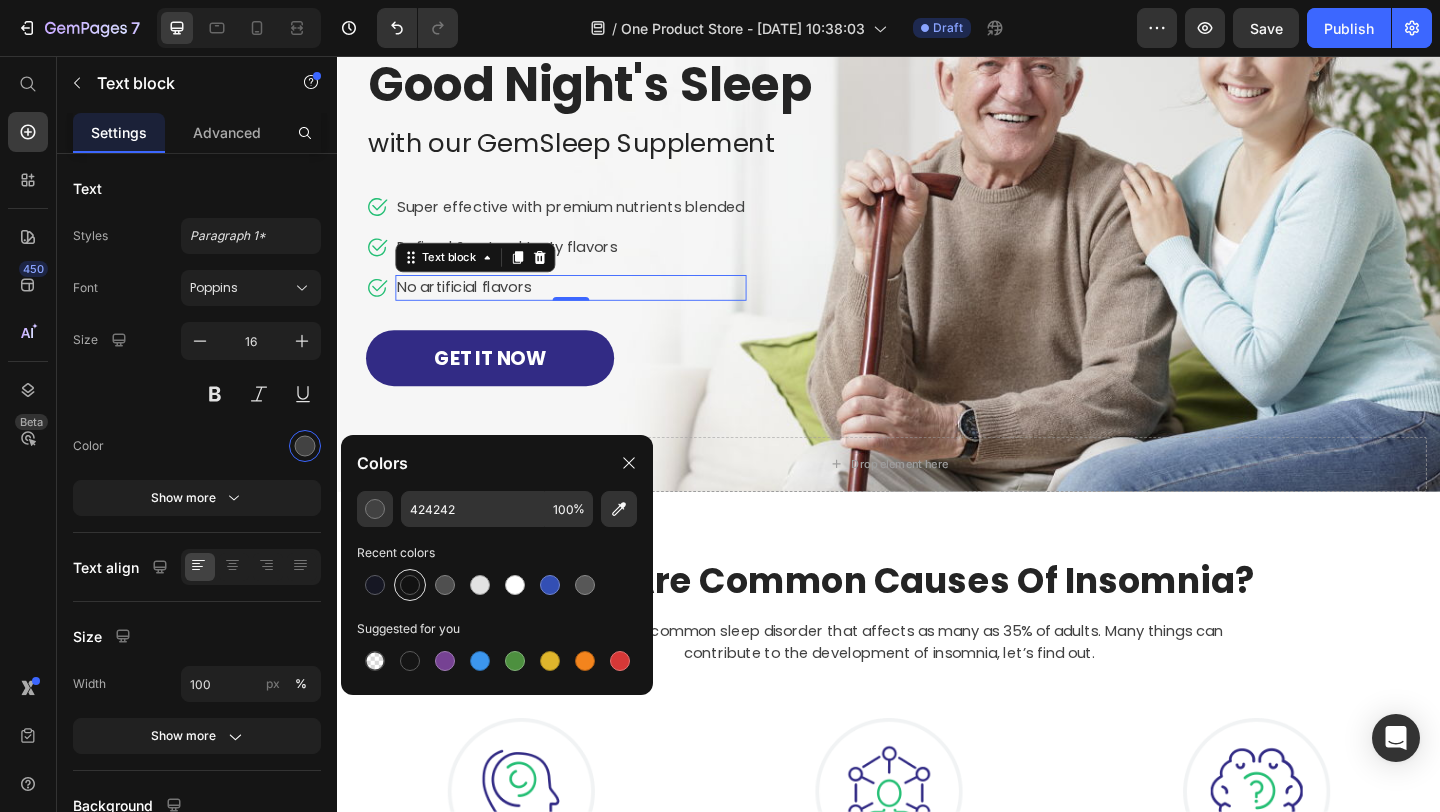 click at bounding box center [410, 585] 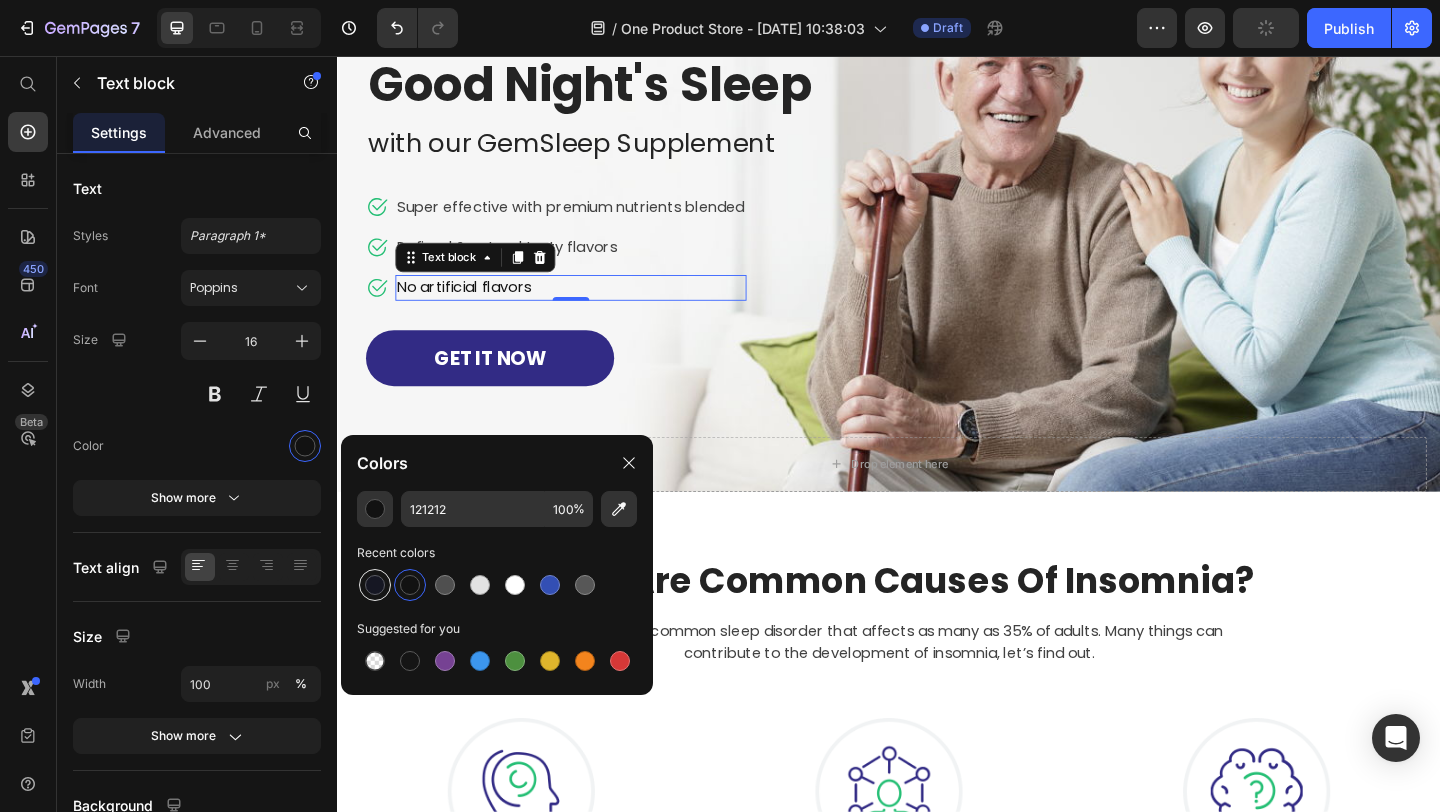 click at bounding box center (375, 585) 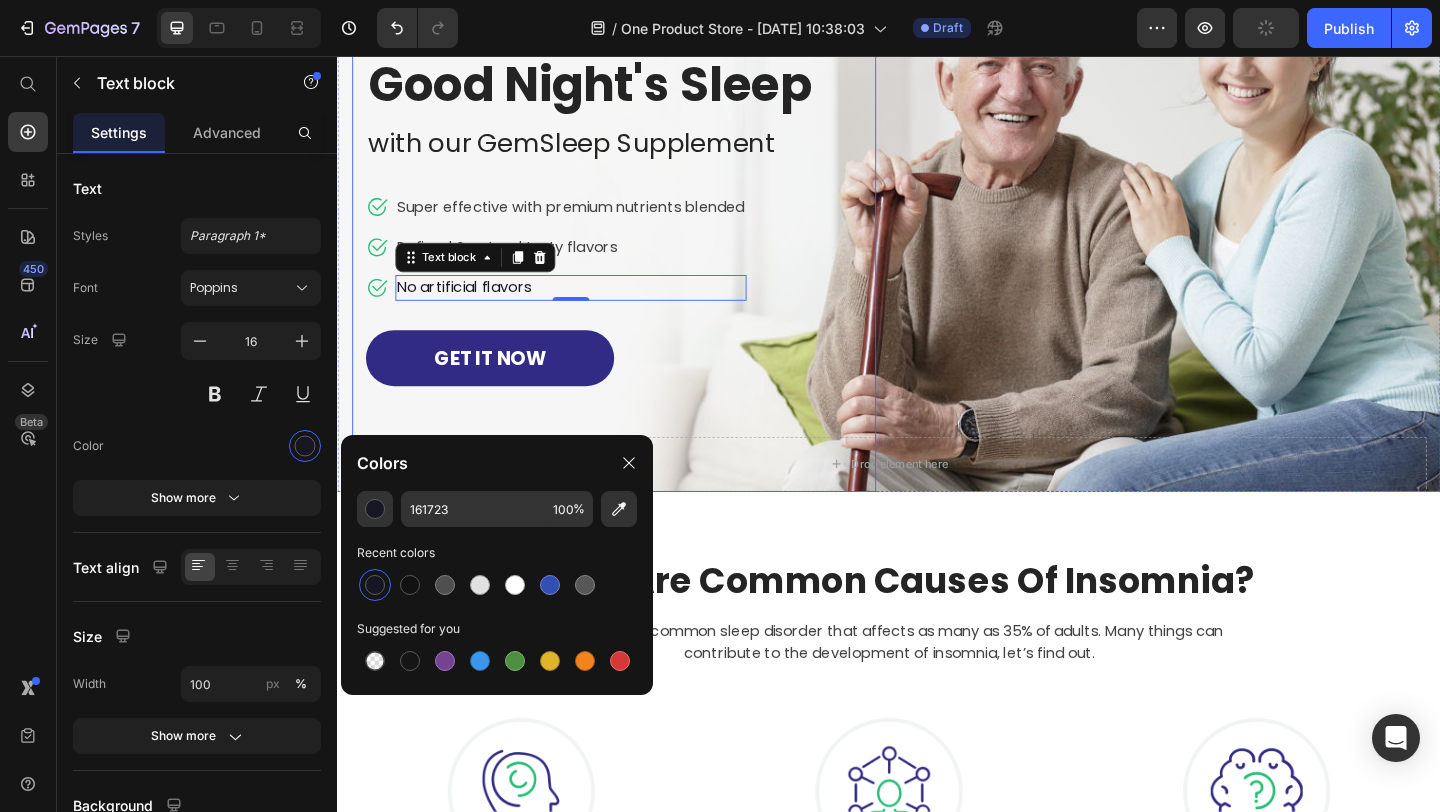 click on "Best [DATE] Gift: A Good Night's Sleep Heading with our GemSleep Supplement Text block       Icon Super effective with premium nutrients blended Text block       Icon Refined & natural tasty flavors Text block       Icon No artificial flavors Text block   0 Icon List GET IT NOW Button Row" at bounding box center [638, 220] 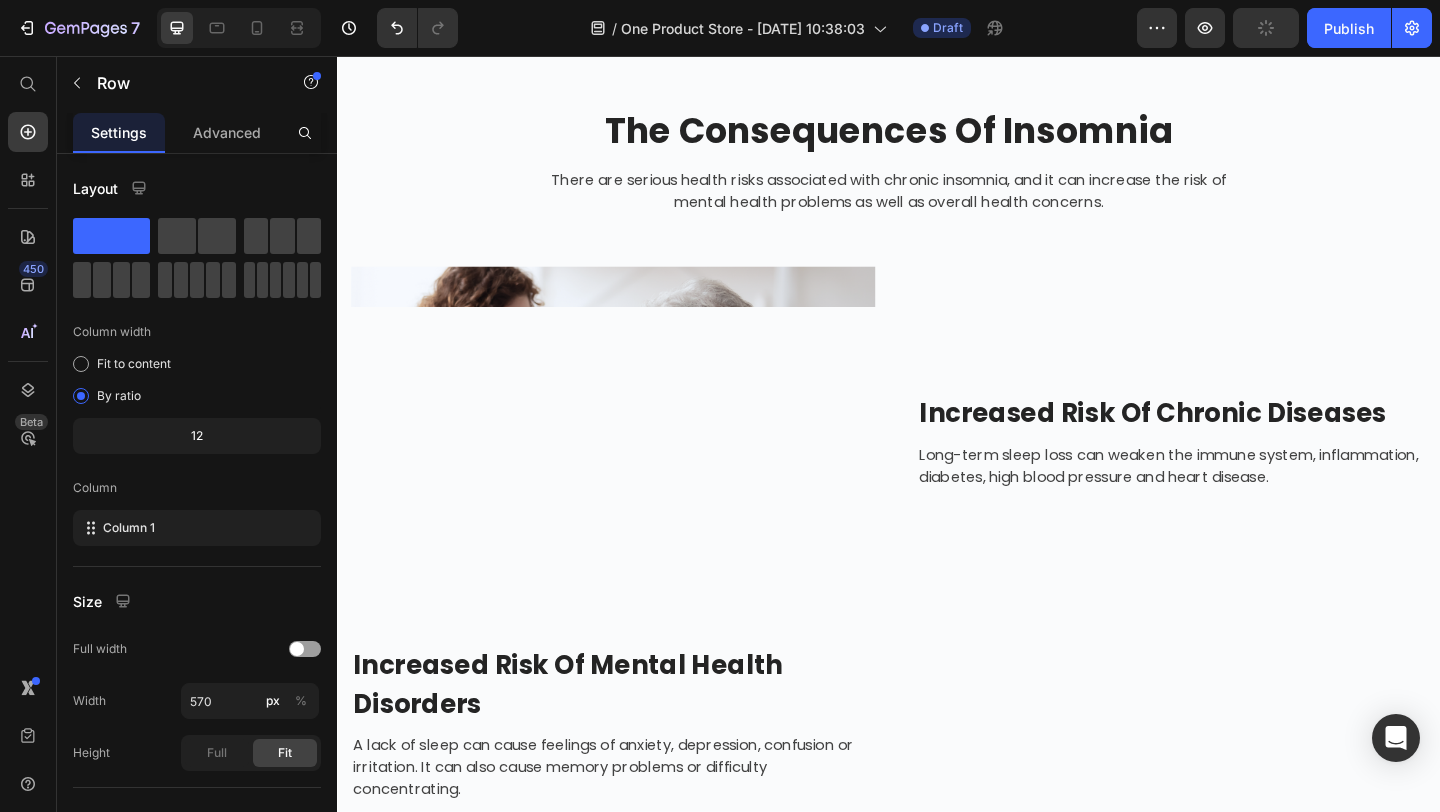 scroll, scrollTop: 1831, scrollLeft: 0, axis: vertical 